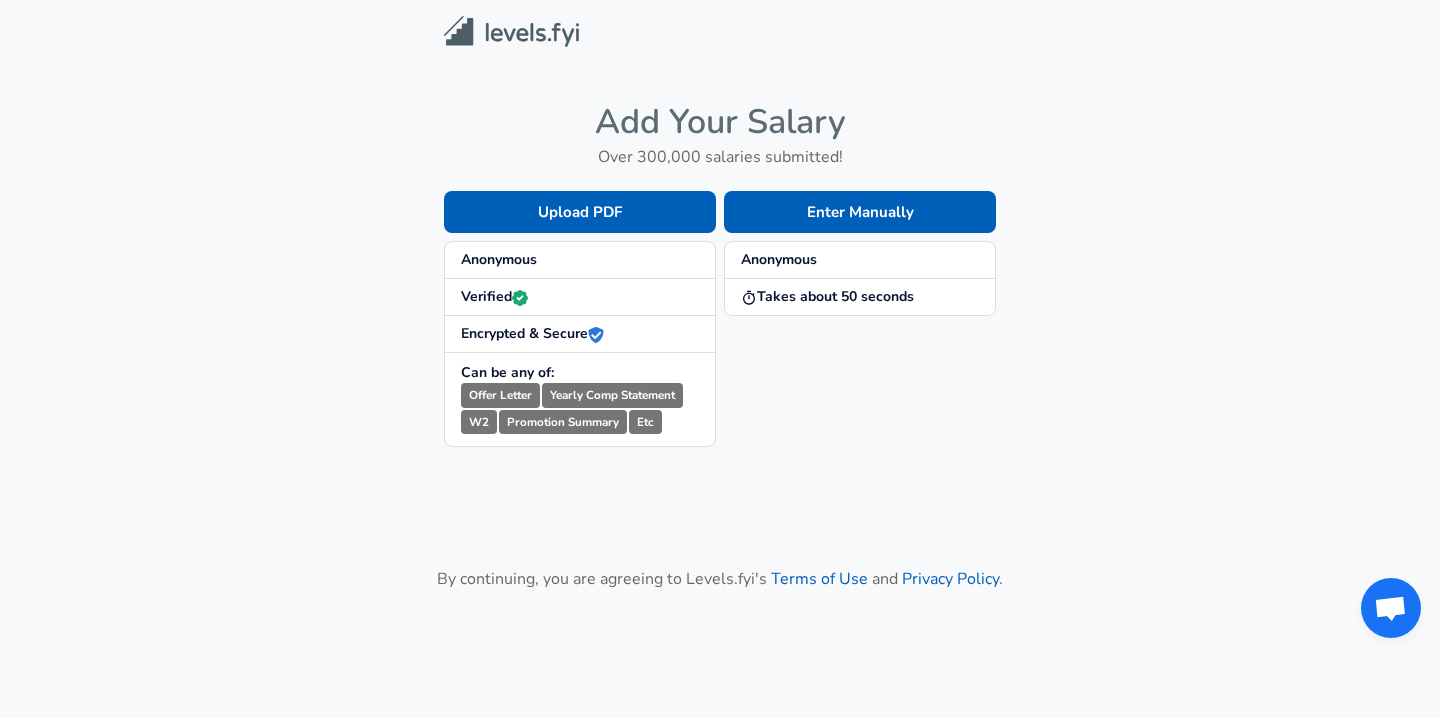 scroll, scrollTop: 0, scrollLeft: 0, axis: both 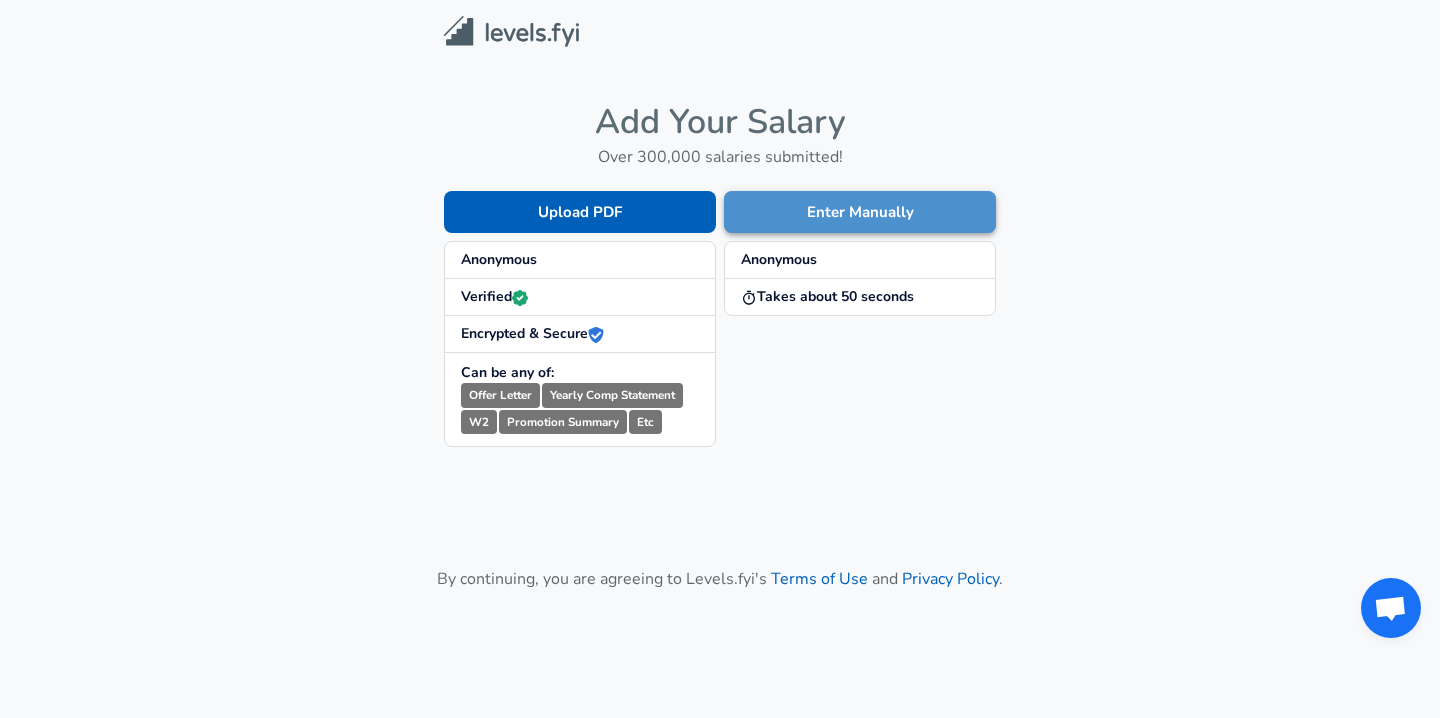 click on "Enter Manually" at bounding box center (860, 212) 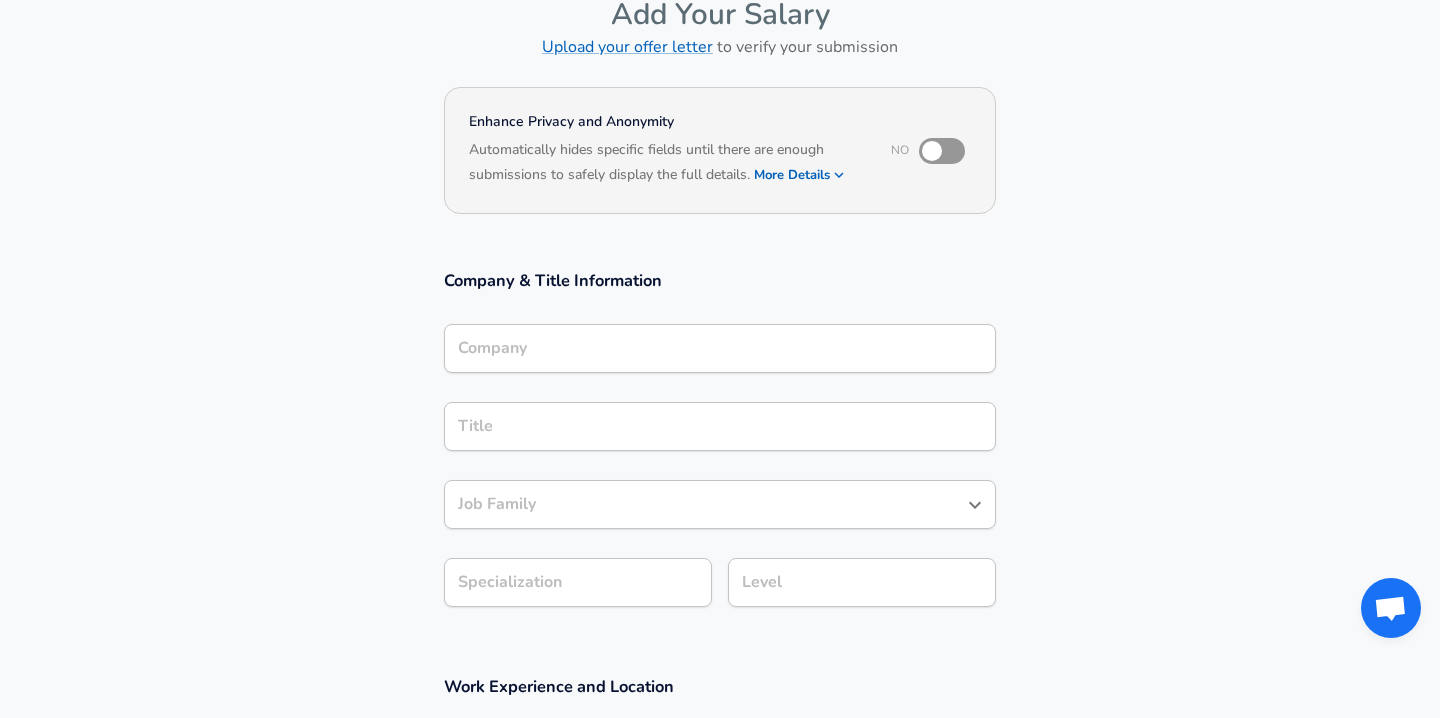 click on "Company" at bounding box center [720, 348] 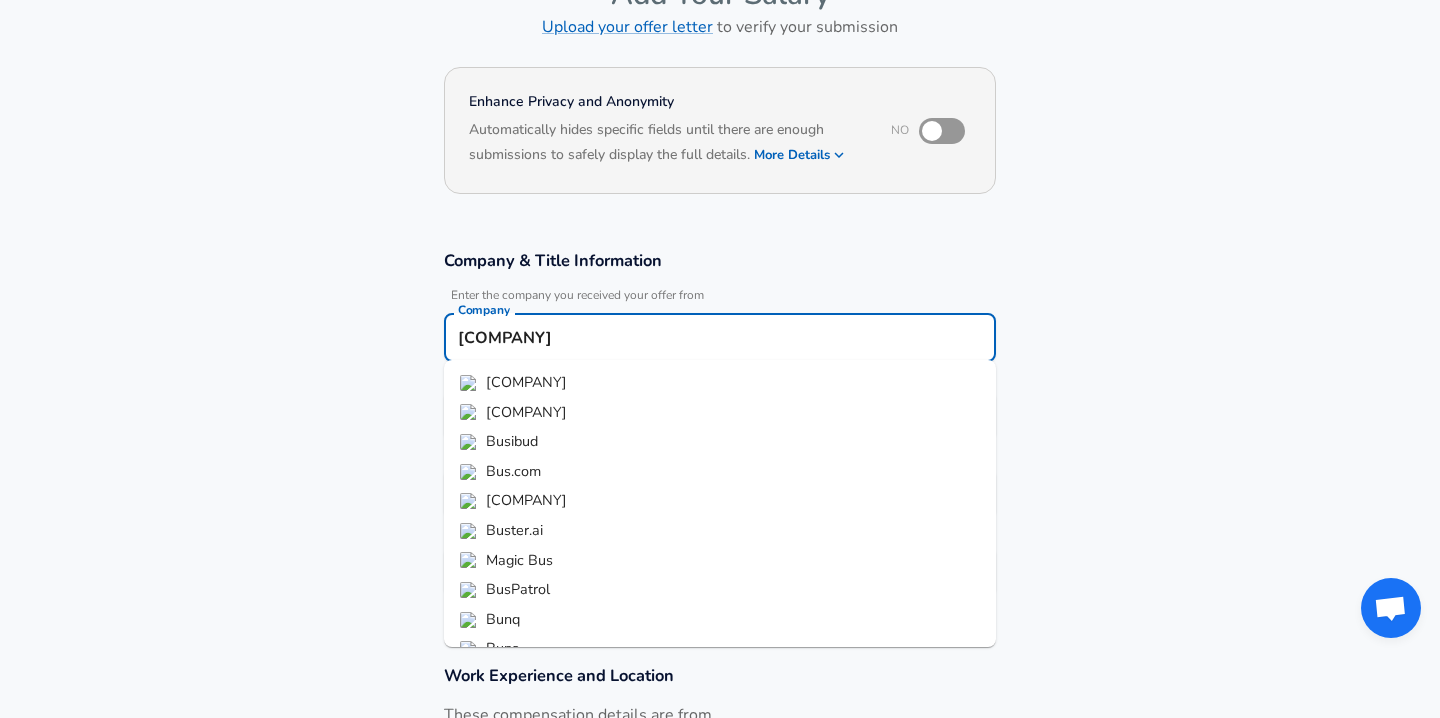 click on "[COMPANY]" at bounding box center [720, 383] 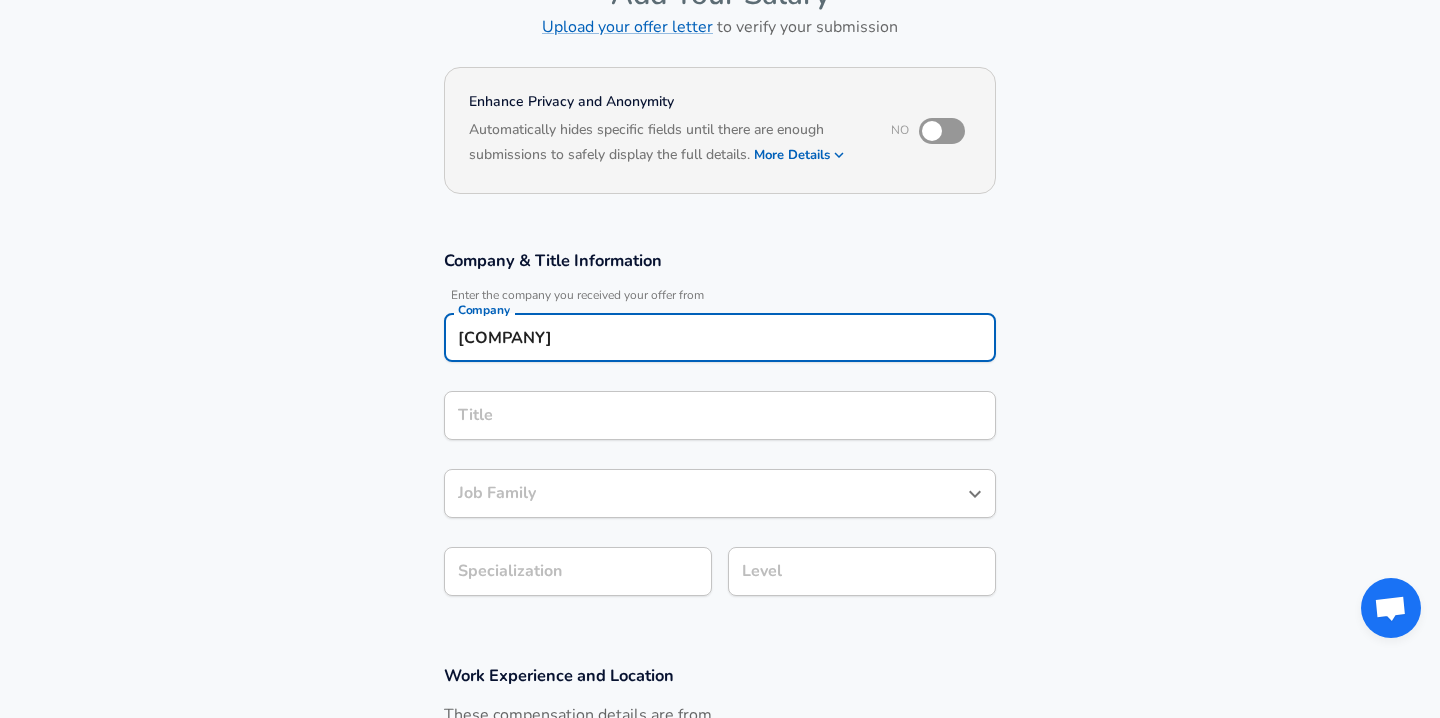click on "Title" at bounding box center [720, 415] 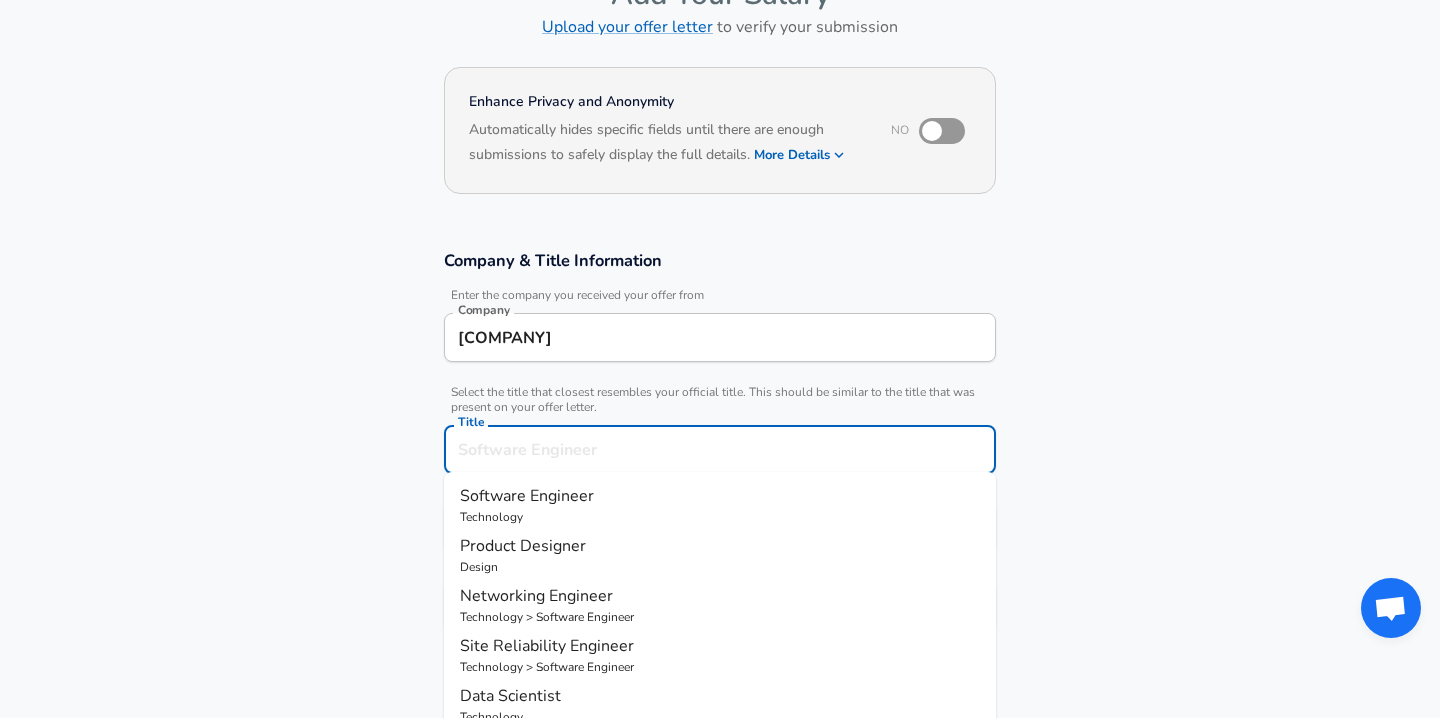 scroll, scrollTop: 170, scrollLeft: 0, axis: vertical 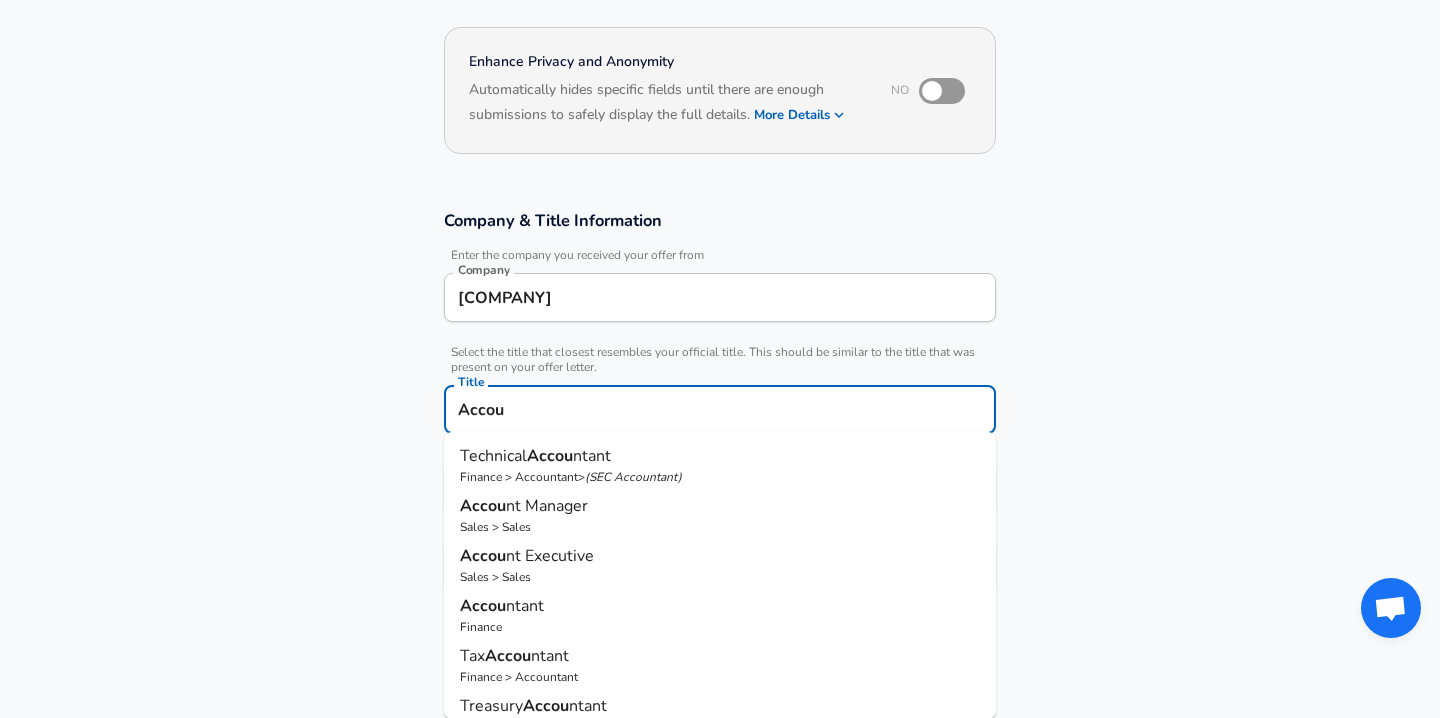 type on "Accou" 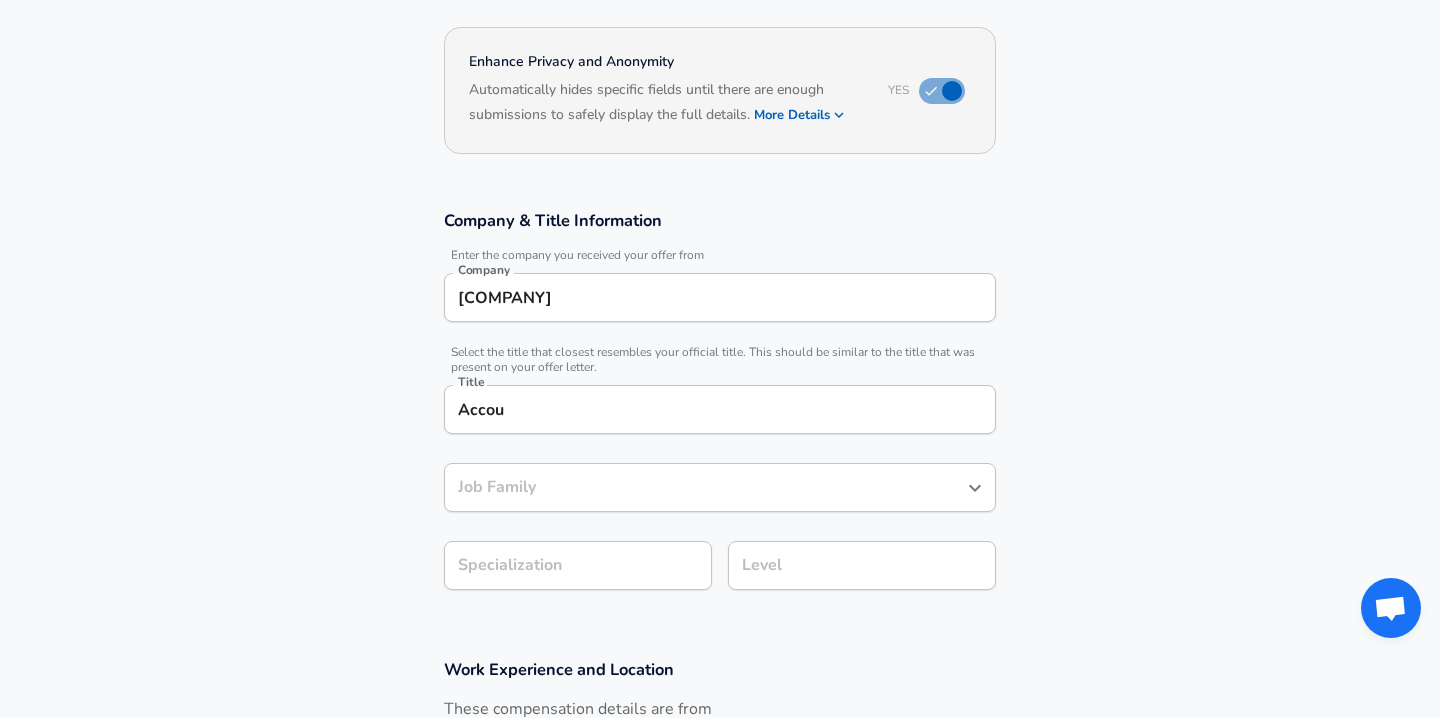 click at bounding box center (952, 91) 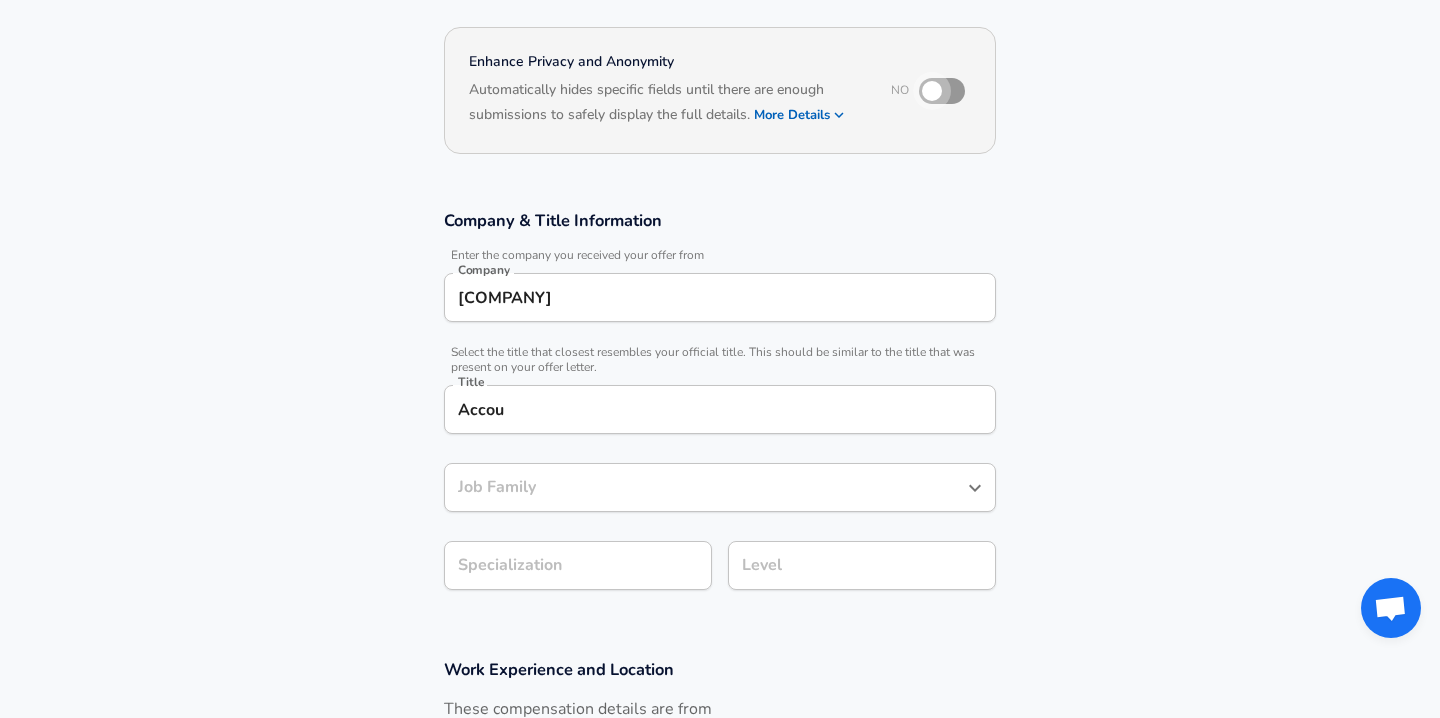 click at bounding box center (932, 91) 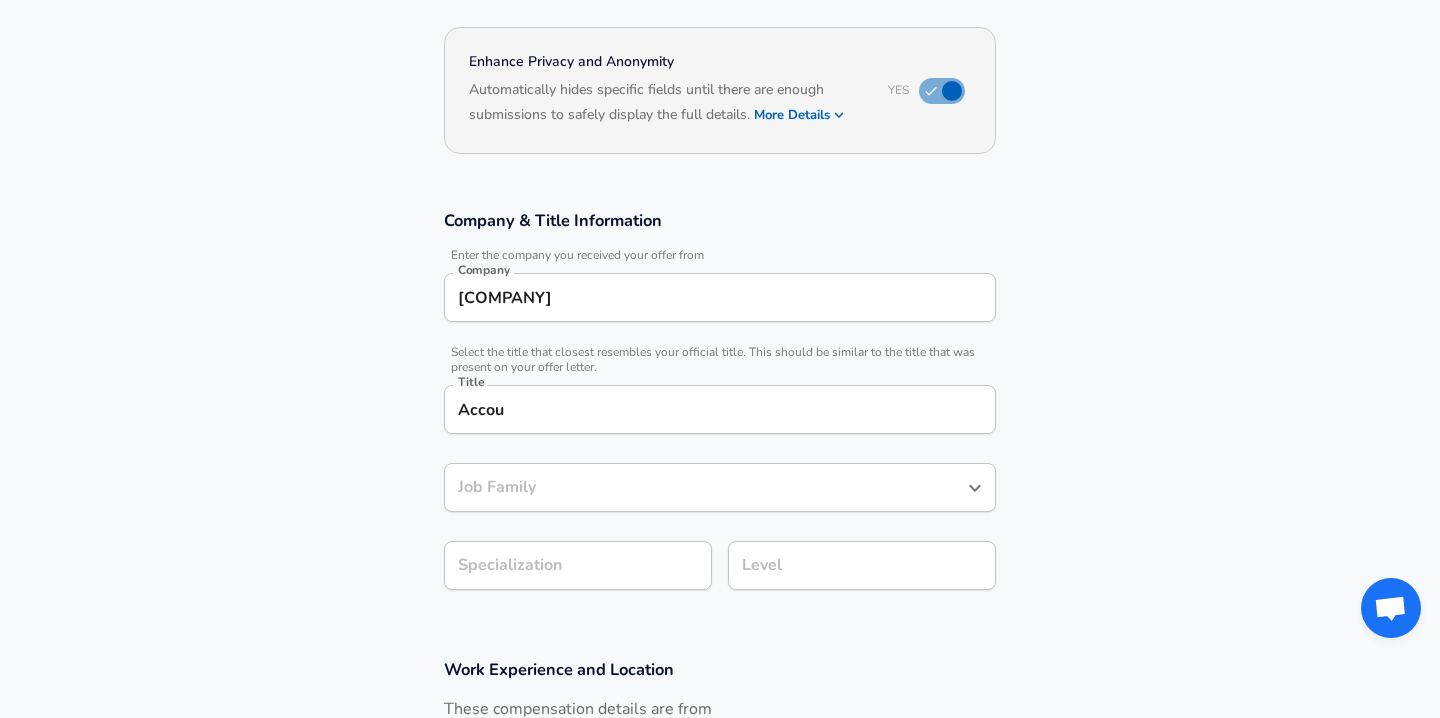 click on "Based on your submission and the data points that we have already collected, we will automatically hide and anonymize specific fields if there aren't enough data points to remain sufficiently anonymous." at bounding box center [720, 129] 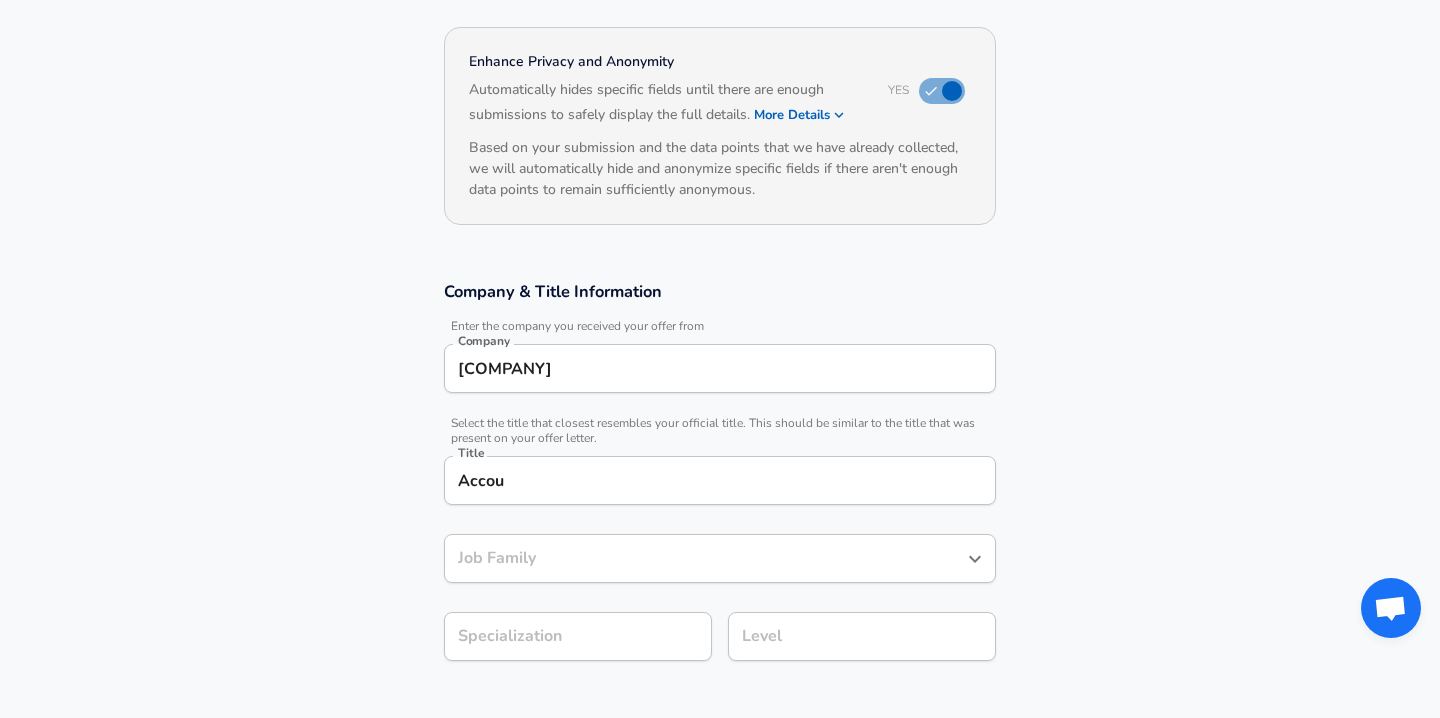 click 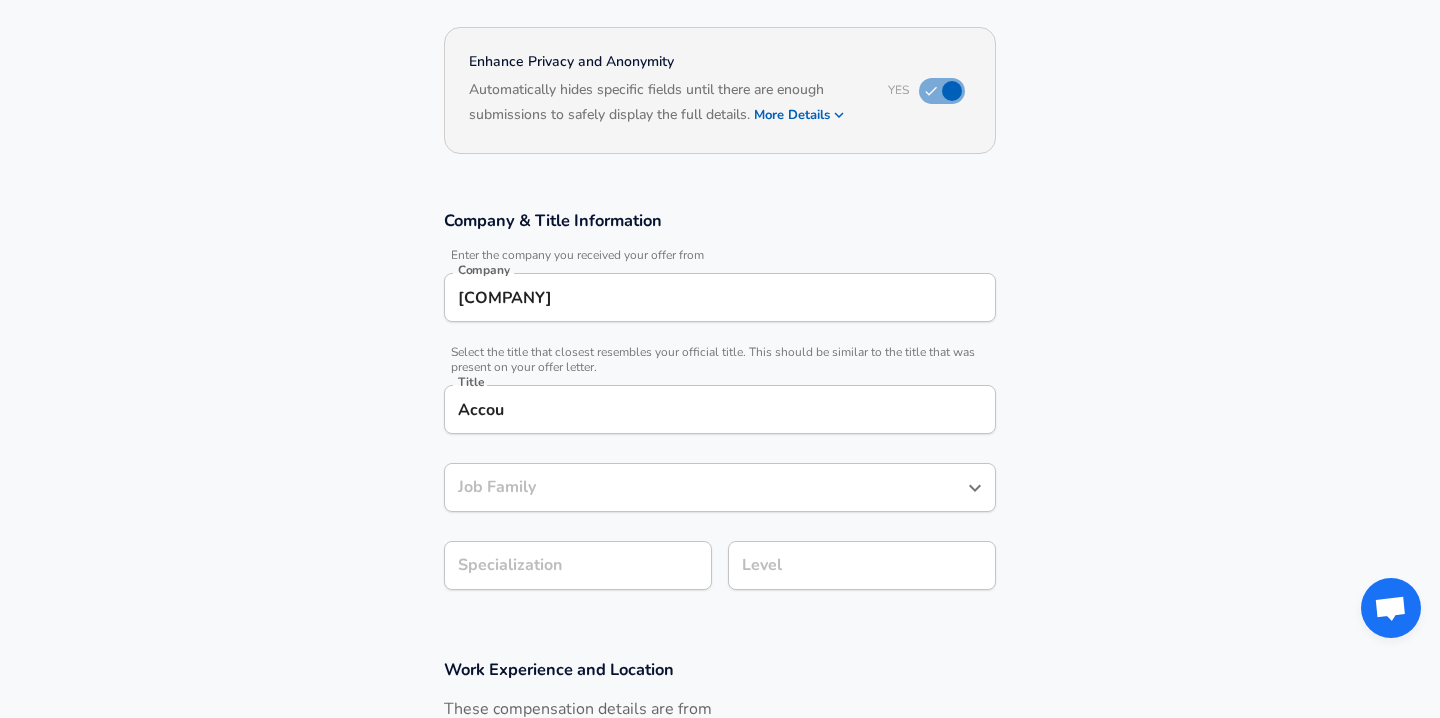 click on "Accou" at bounding box center (720, 409) 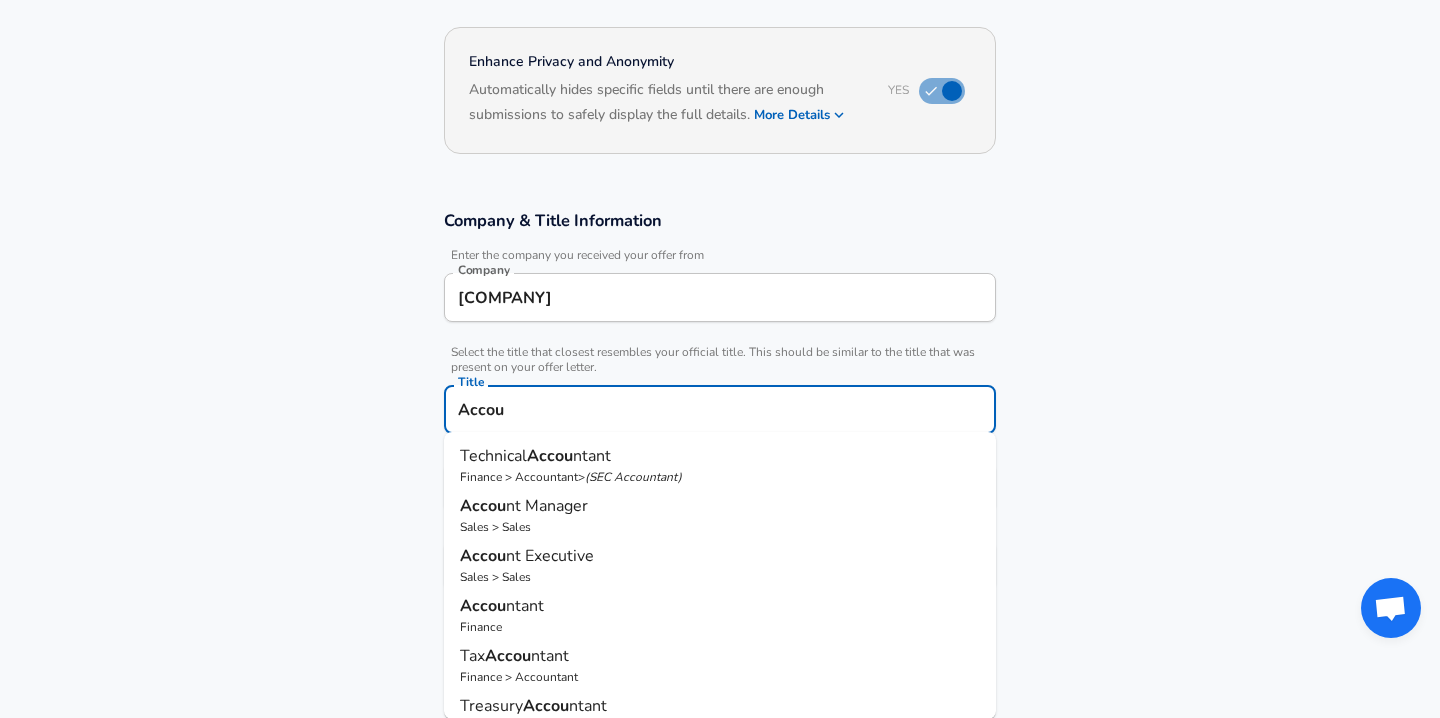 type on "n" 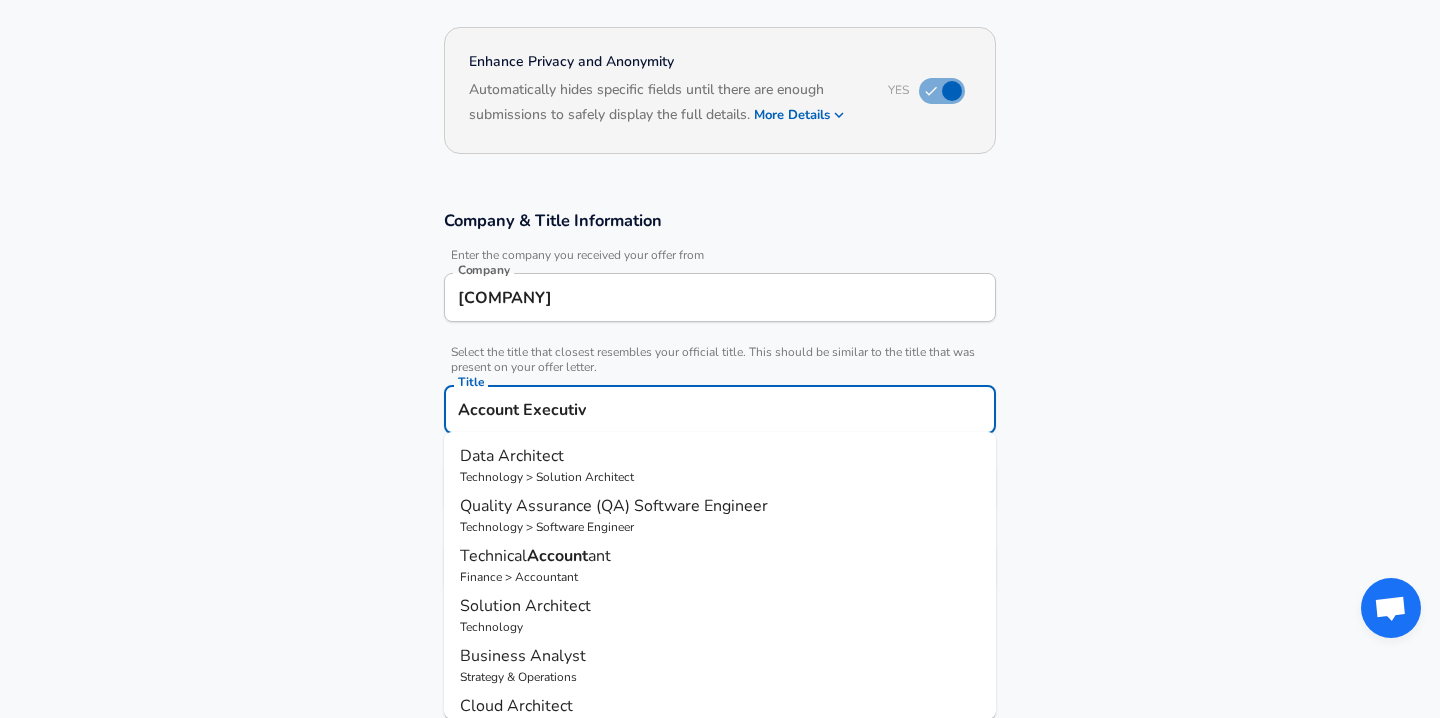type on "Account Executive" 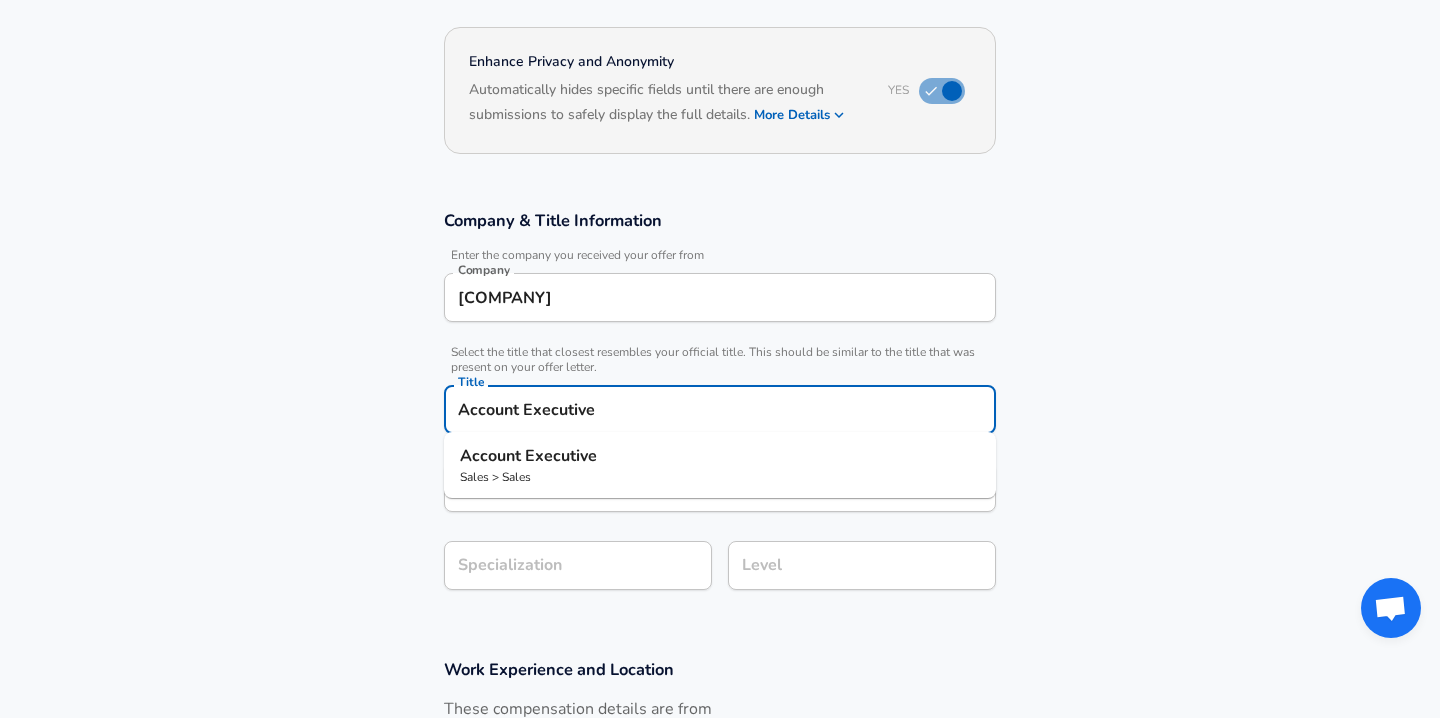 click on "Executive" at bounding box center [561, 456] 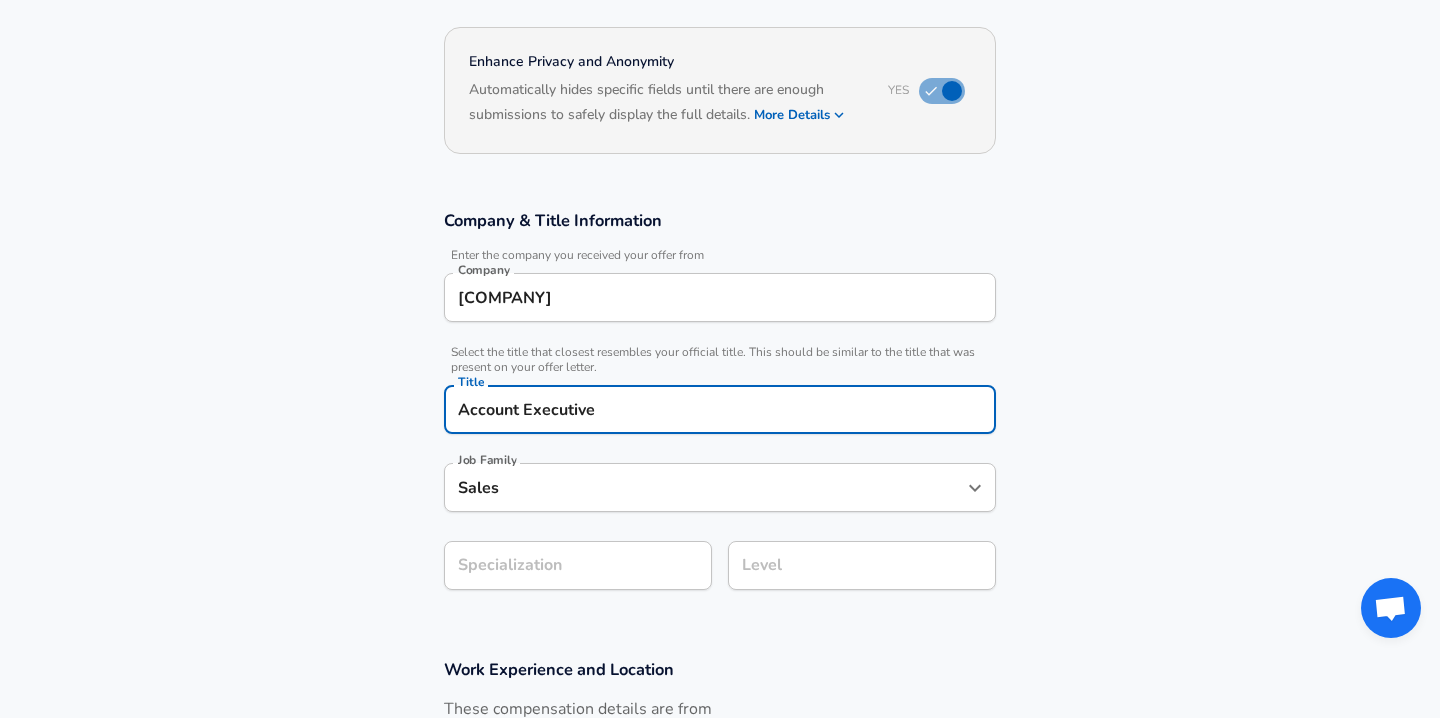 type on "Sales" 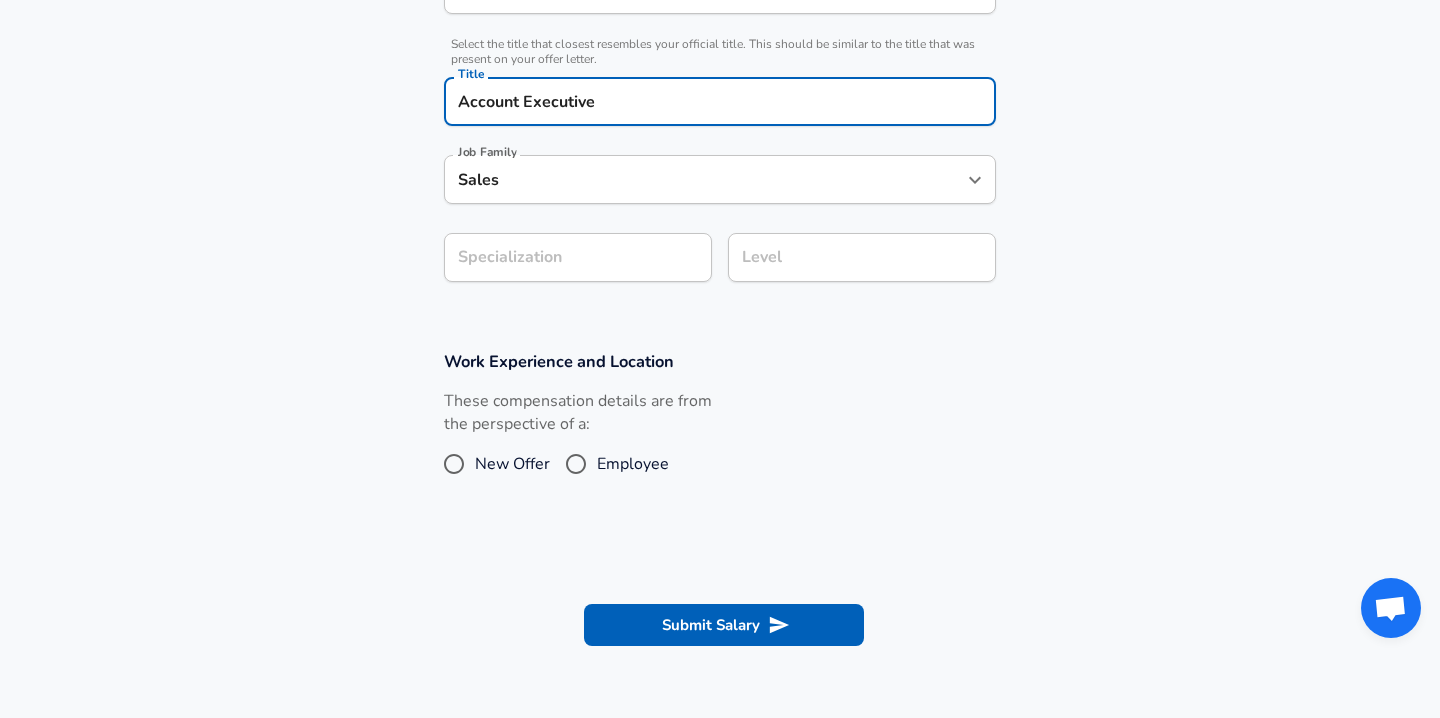 scroll, scrollTop: 515, scrollLeft: 0, axis: vertical 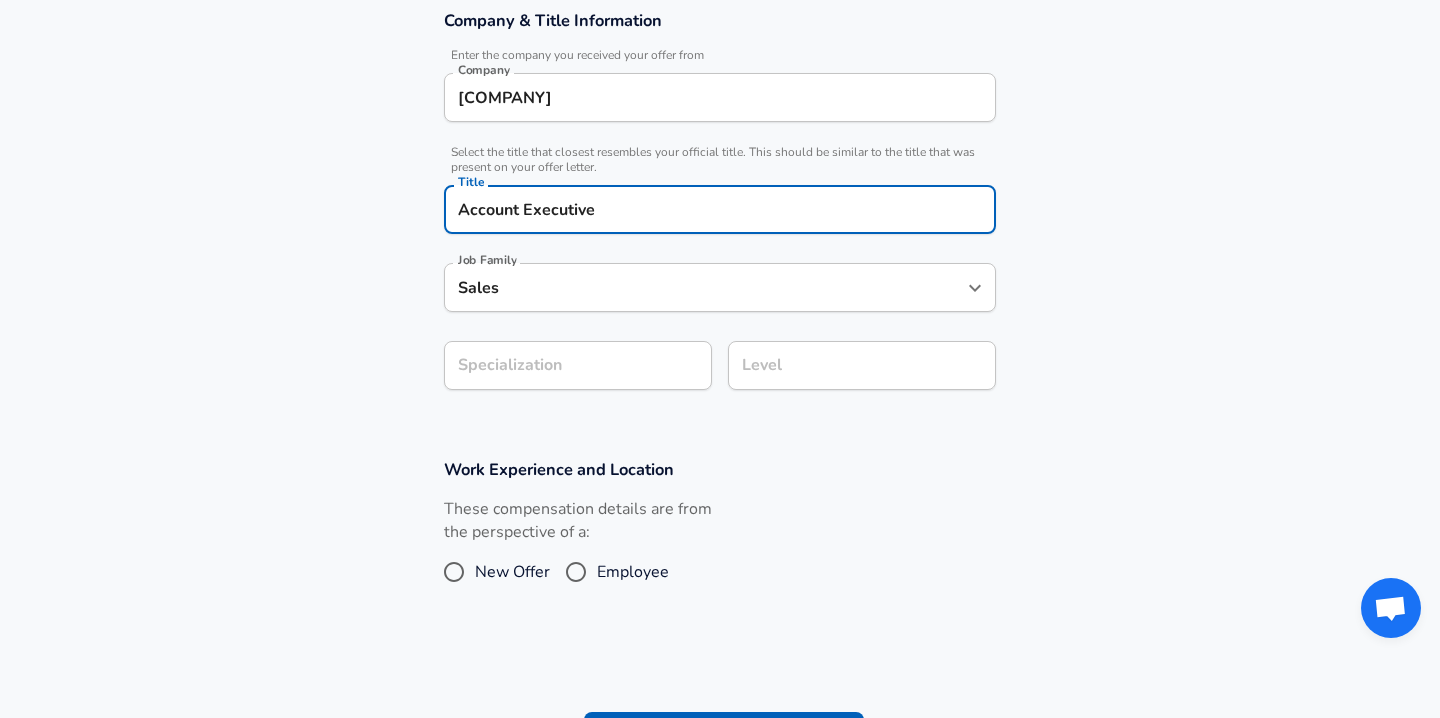 type on "Account Executive" 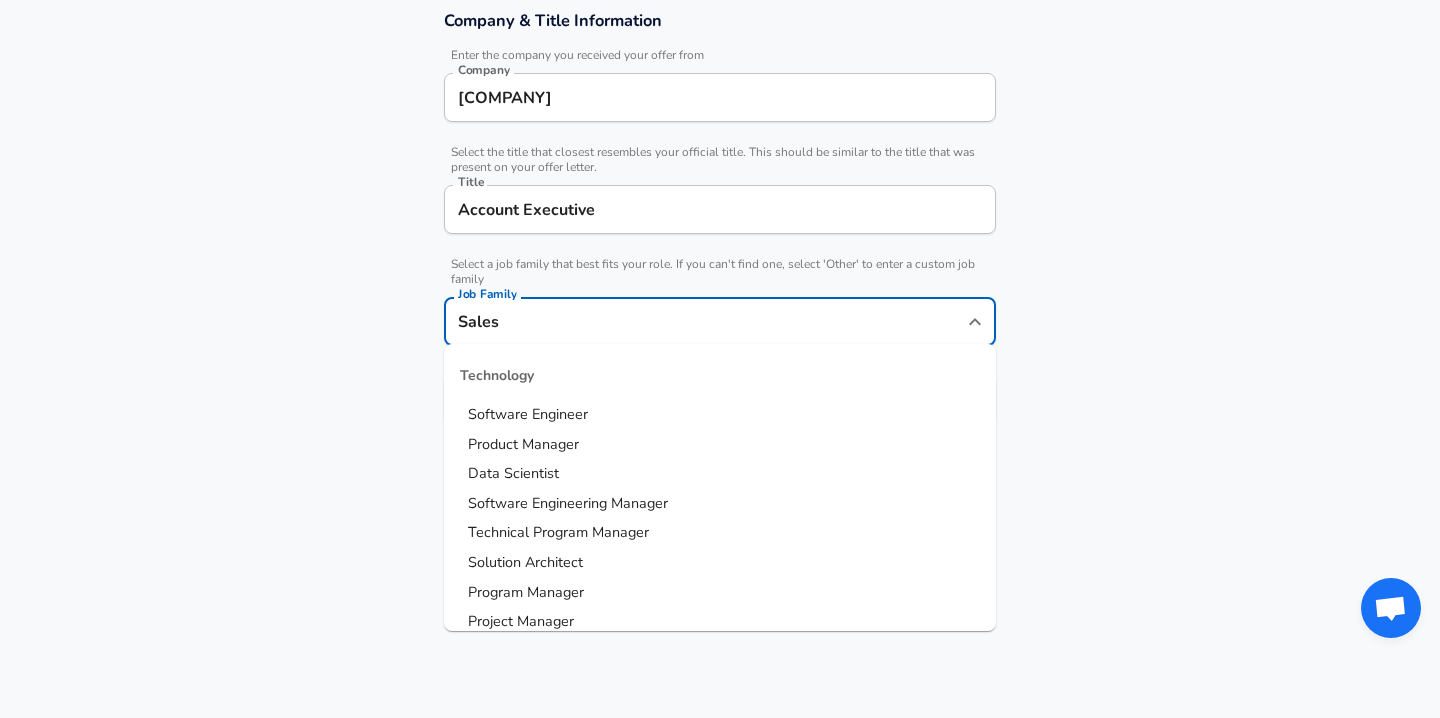 click on "Sales" at bounding box center [705, 321] 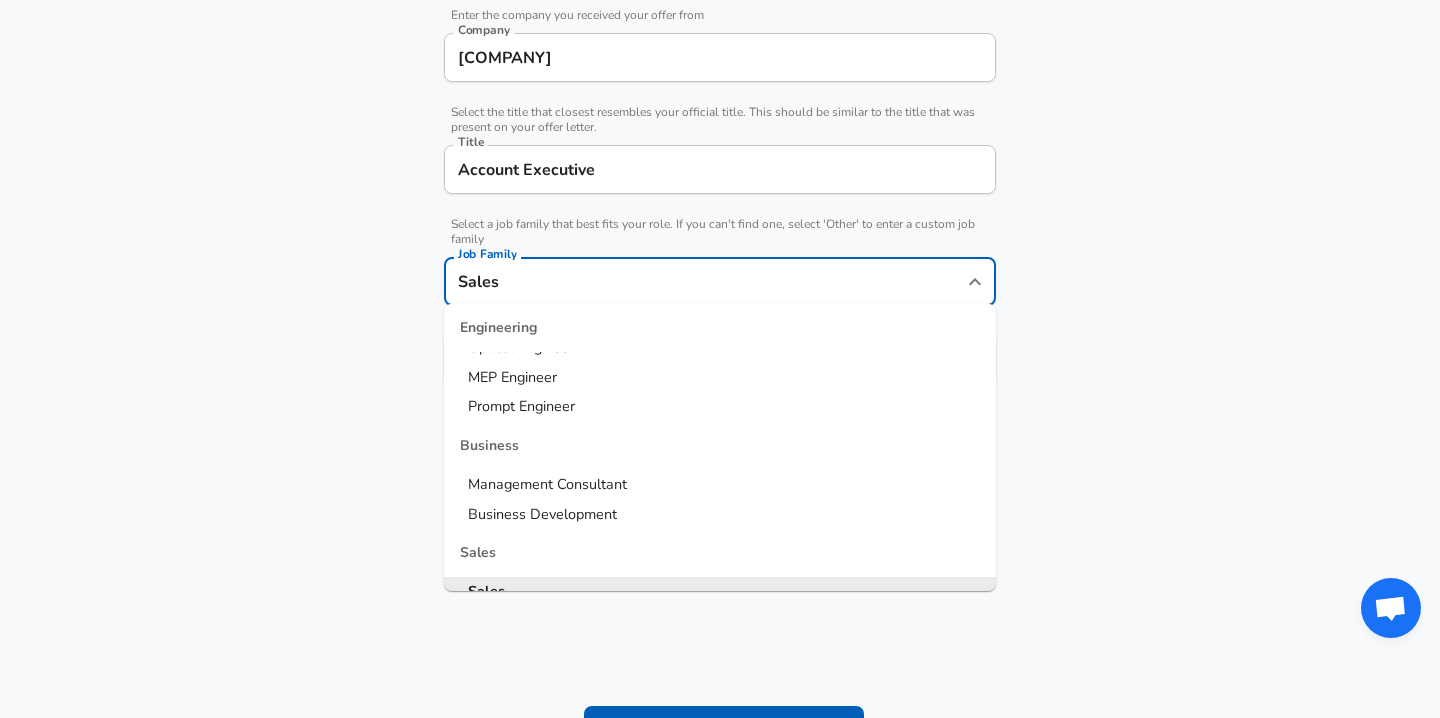 scroll, scrollTop: 733, scrollLeft: 0, axis: vertical 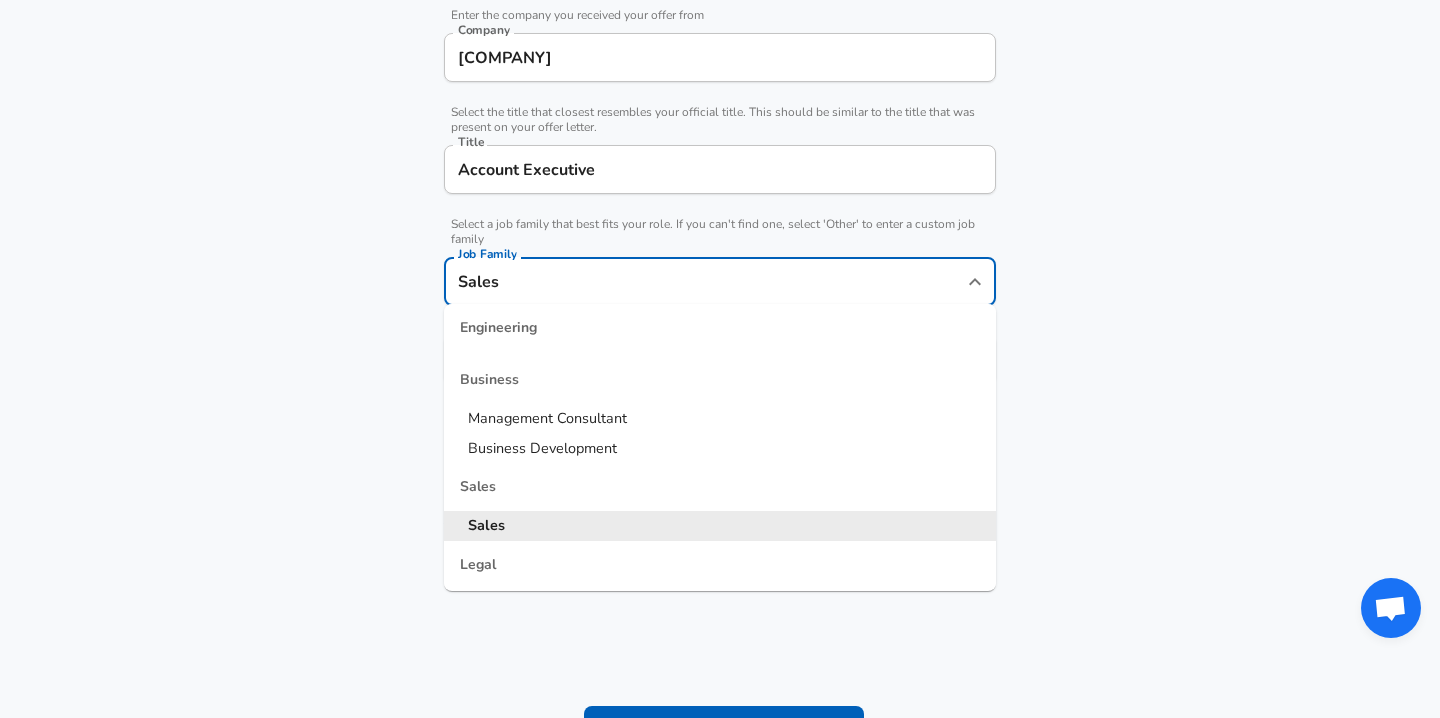 click on "Sales" at bounding box center [720, 526] 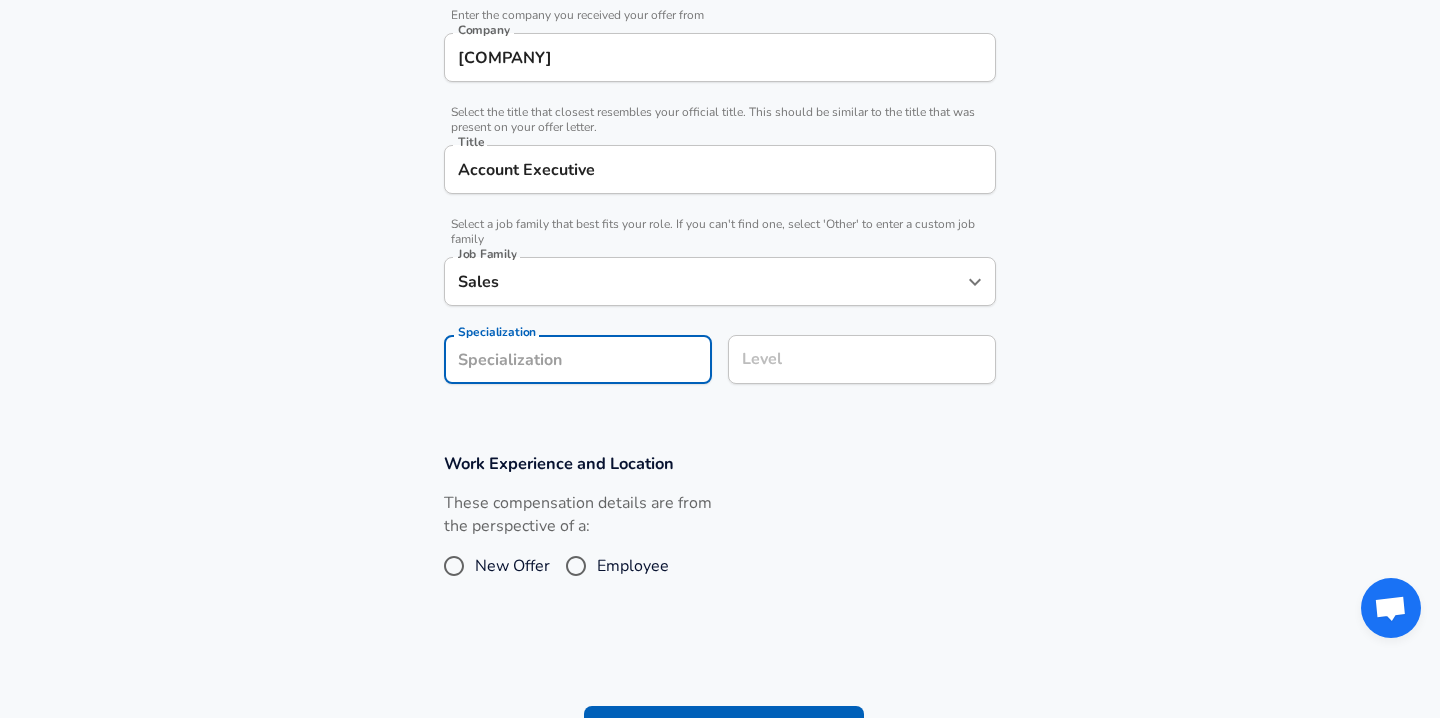 scroll, scrollTop: 470, scrollLeft: 0, axis: vertical 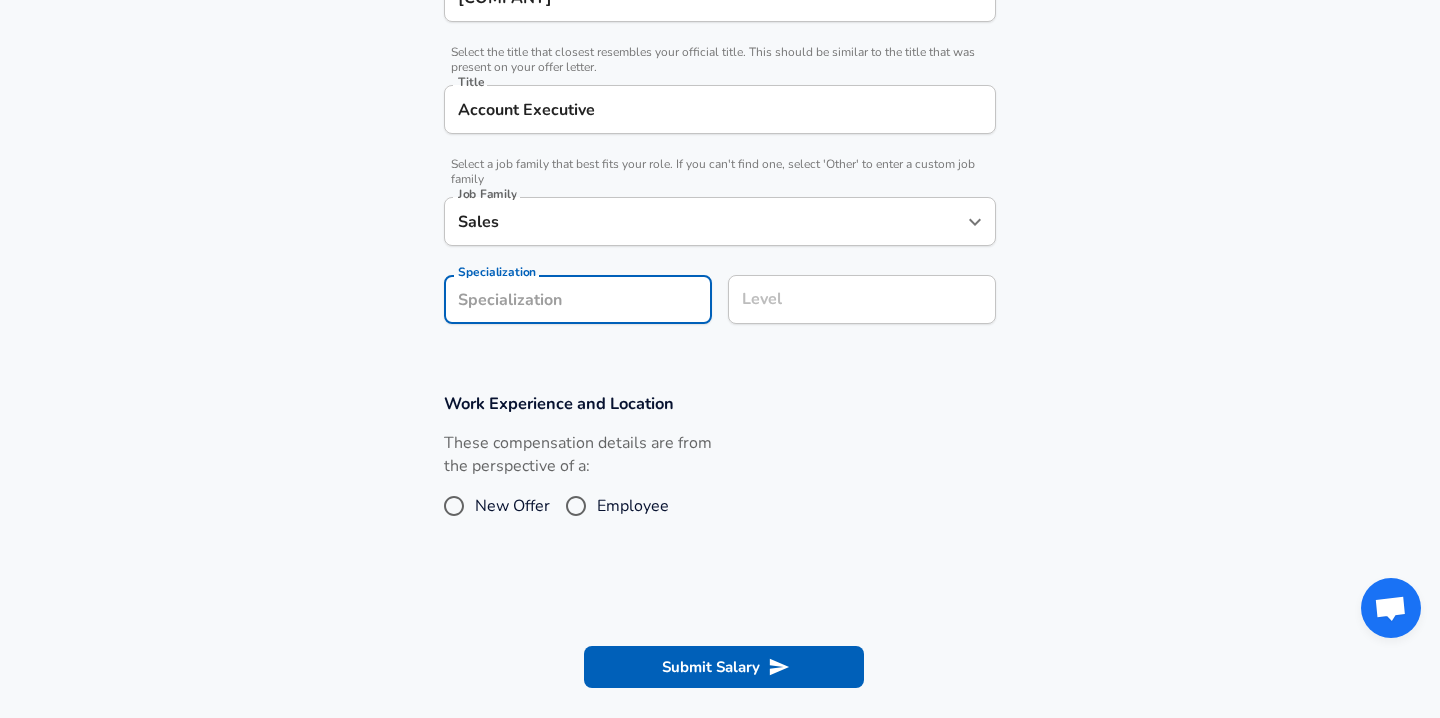 click on "Enhance Privacy and Anonymity Yes Automatically hides specific fields until there are enough submissions to safely display the full details. More Details Based on your submission and the data points that we have already collected, we will automatically hide and anonymize specific fields if there aren't enough data points to remain sufficiently anonymous. Company & Title Information Enter the company you received your offer from Company Bushel Company Select the title that closest resembles your official title. This should be similar to the title that was present on your offer letter. Title Account Executive Title Select a job family that best fits your role. If you can't find one, select 'Other' to enter a custom job family Job Family Sales Job Family Specialization Specialization Level Level Work Experience and Location These compensation details are from the perspective of a: New Offer Employee Submit Salary" at bounding box center (720, 220) 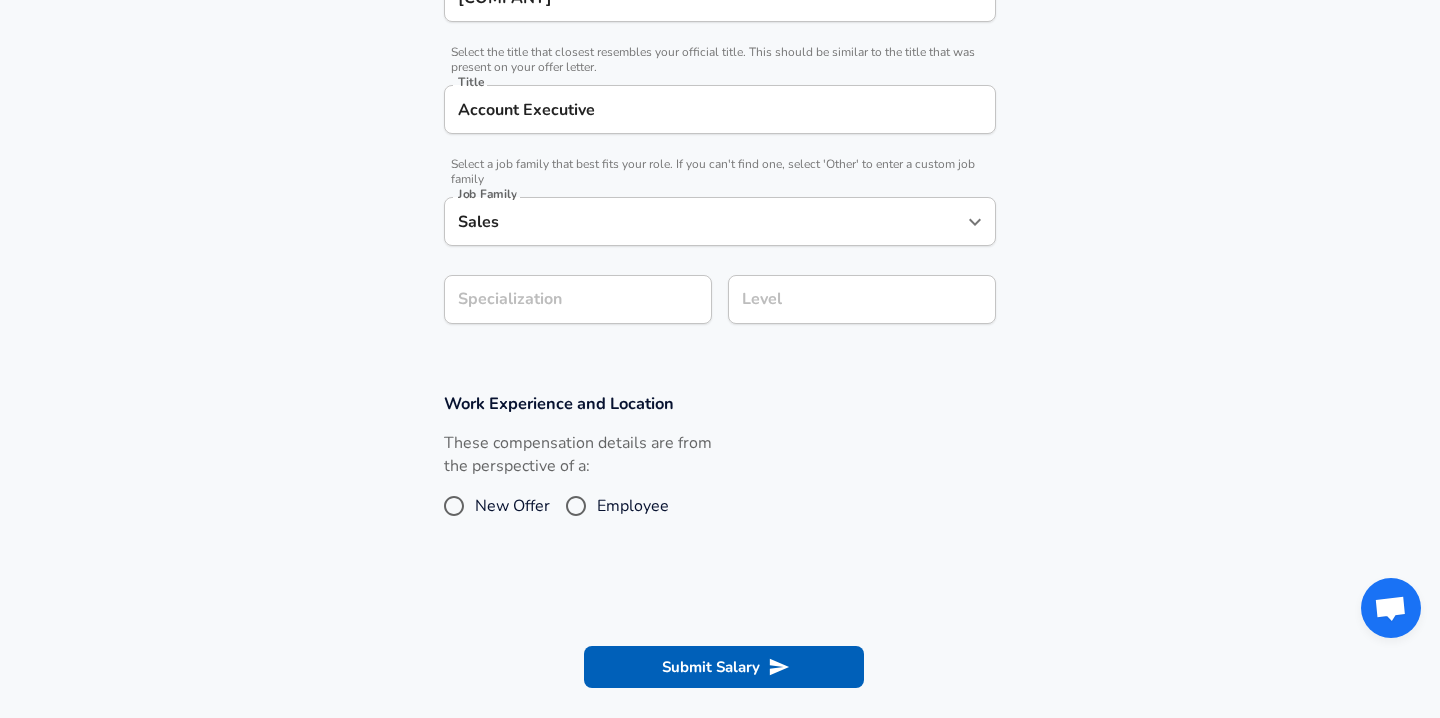click on "Work Experience and Location These compensation details are from the perspective of a: New Offer Employee" at bounding box center (720, 469) 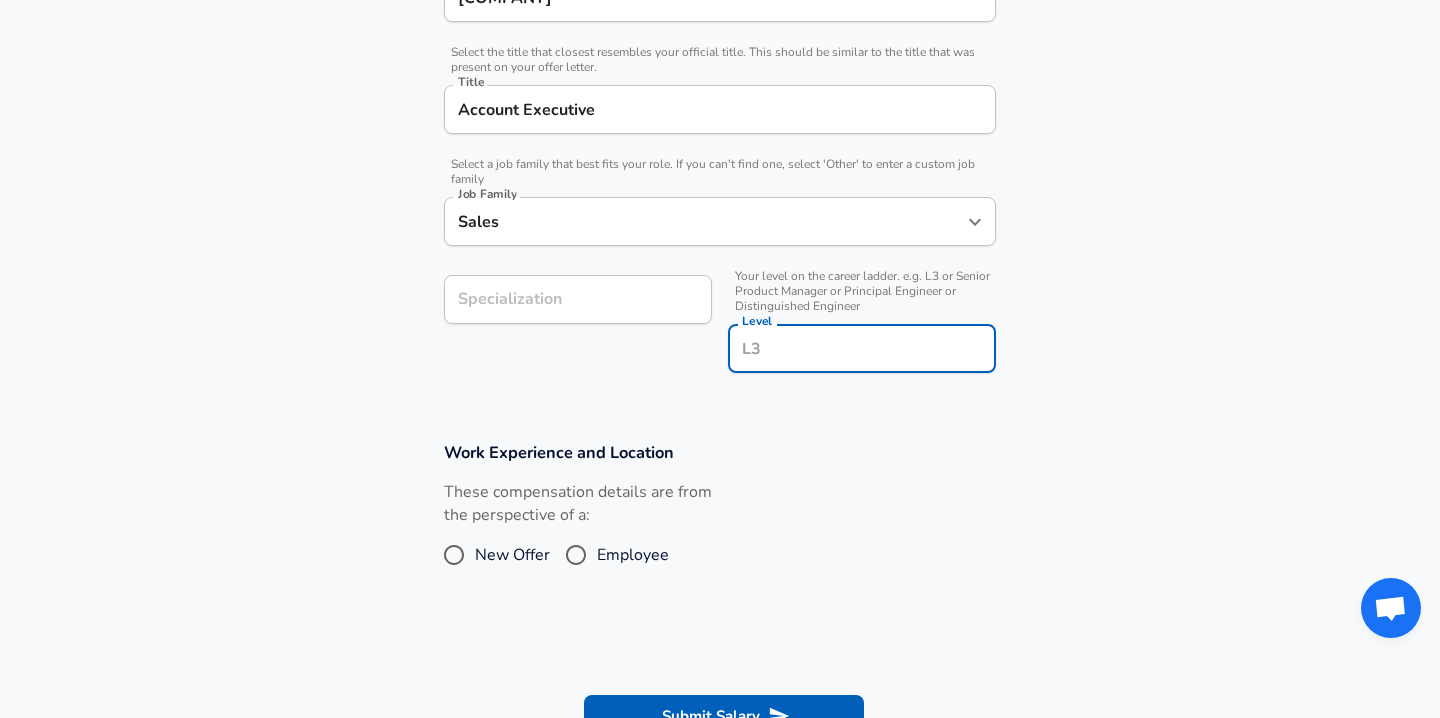 scroll, scrollTop: 510, scrollLeft: 0, axis: vertical 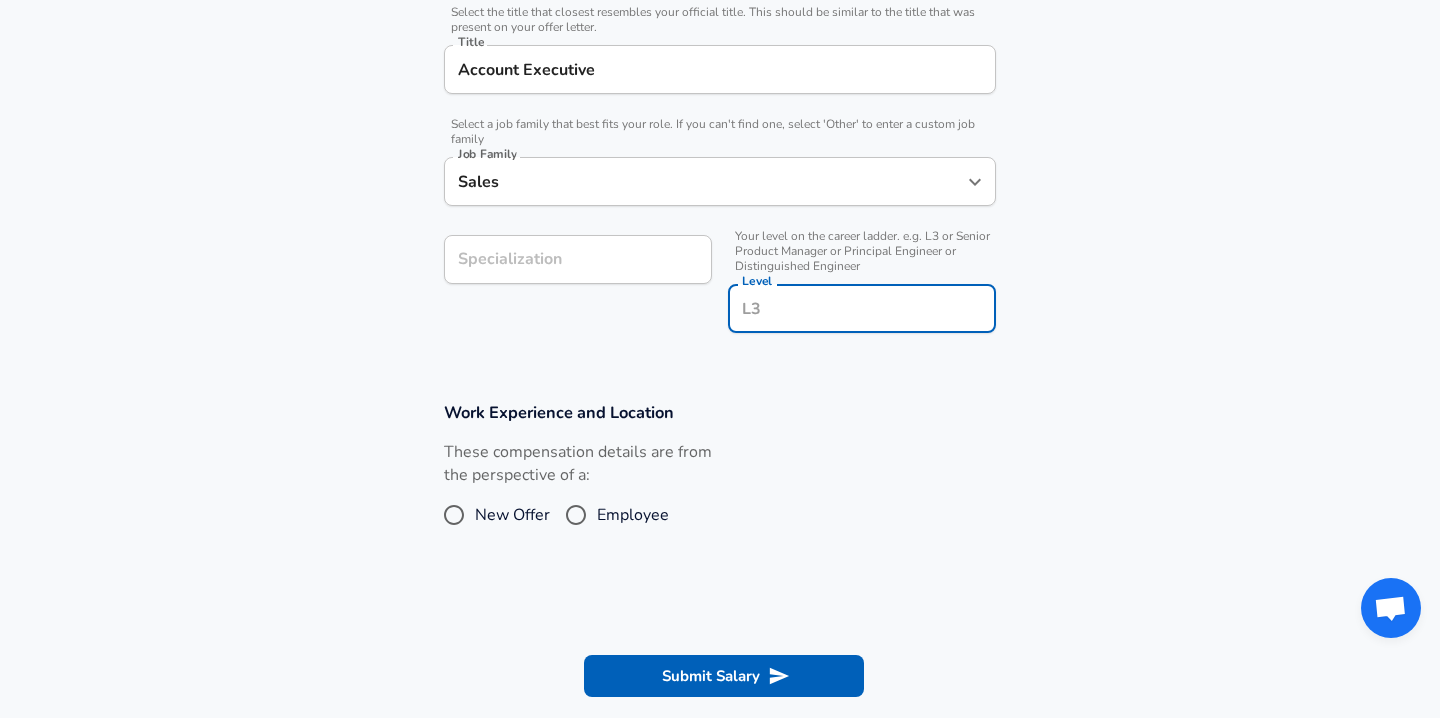 click on "Level" at bounding box center [862, 308] 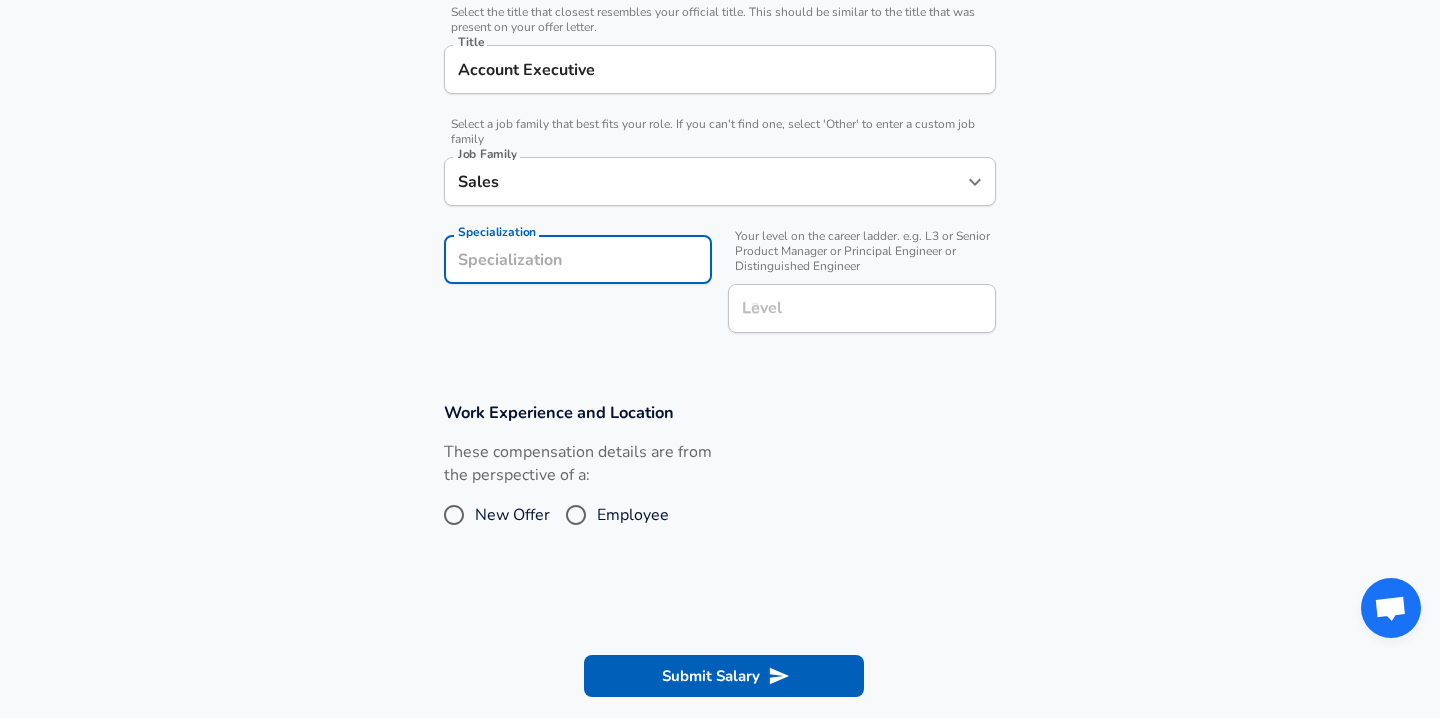 click on "Specialization" at bounding box center [578, 259] 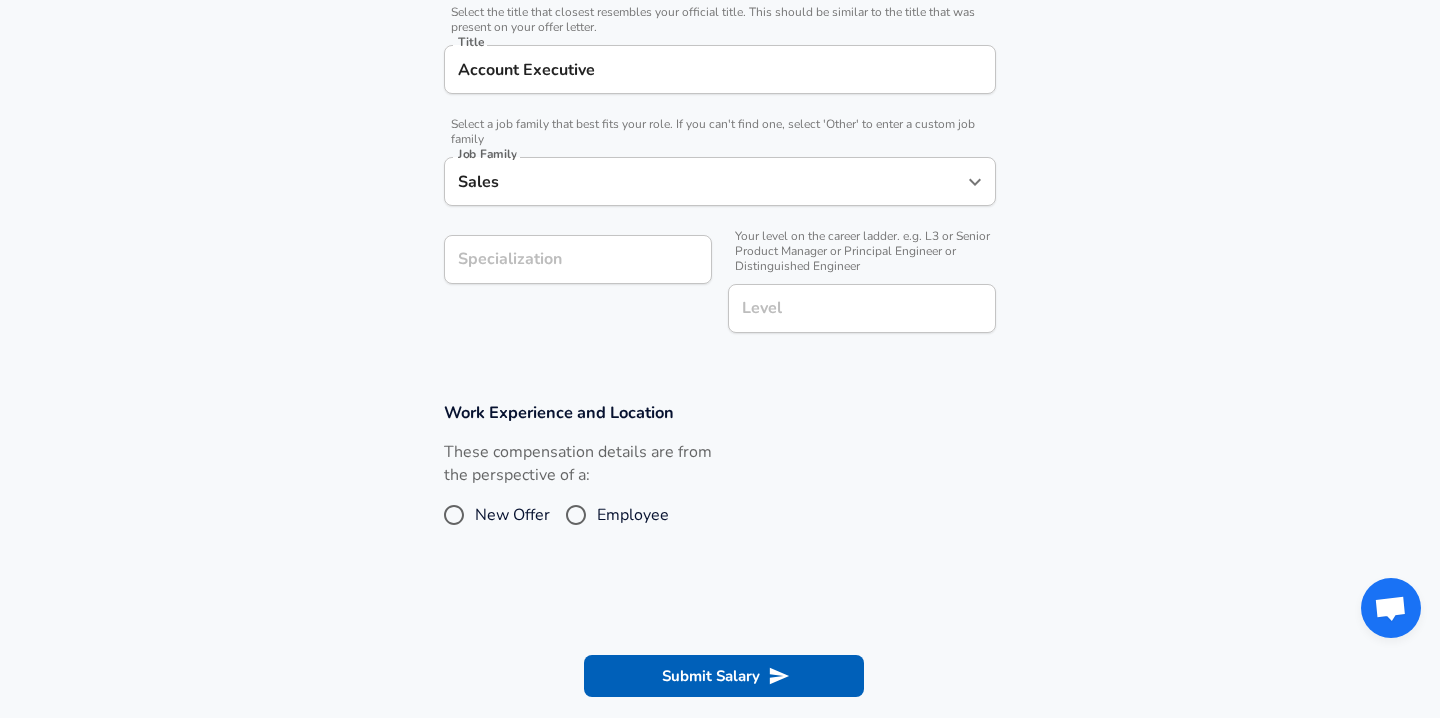 click on "Company & Title Information   Enter the company you received your offer from Company Bushel Company   Select the title that closest resembles your official title. This should be similar to the title that was present on your offer letter. Title Account Executive Title   Select a job family that best fits your role. If you can't find one, select 'Other' to enter a custom job family Job Family Sales Job Family Specialization Specialization   Your level on the career ladder. e.g. L3 or Senior Product Manager or Principal Engineer or Distinguished Engineer Level Level" at bounding box center (720, 112) 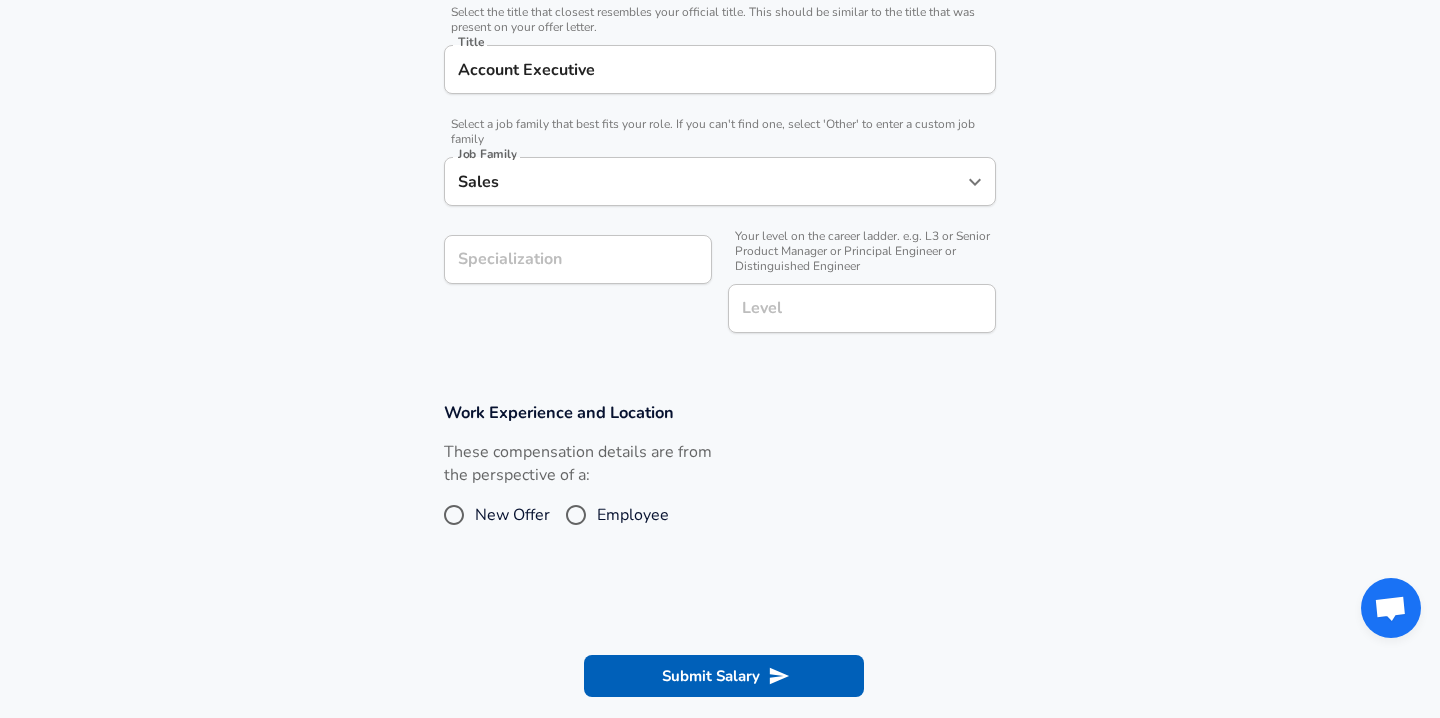 click on "Employee" at bounding box center [576, 515] 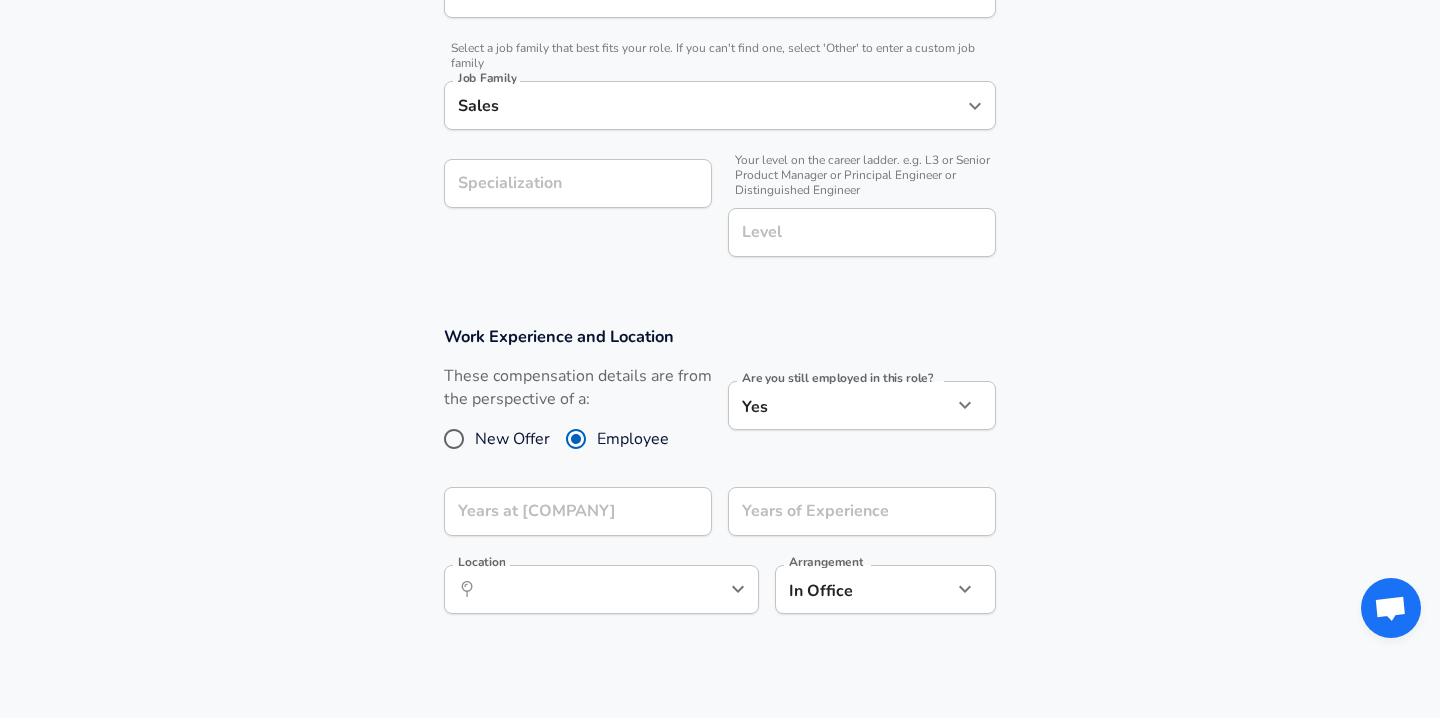 scroll, scrollTop: 626, scrollLeft: 0, axis: vertical 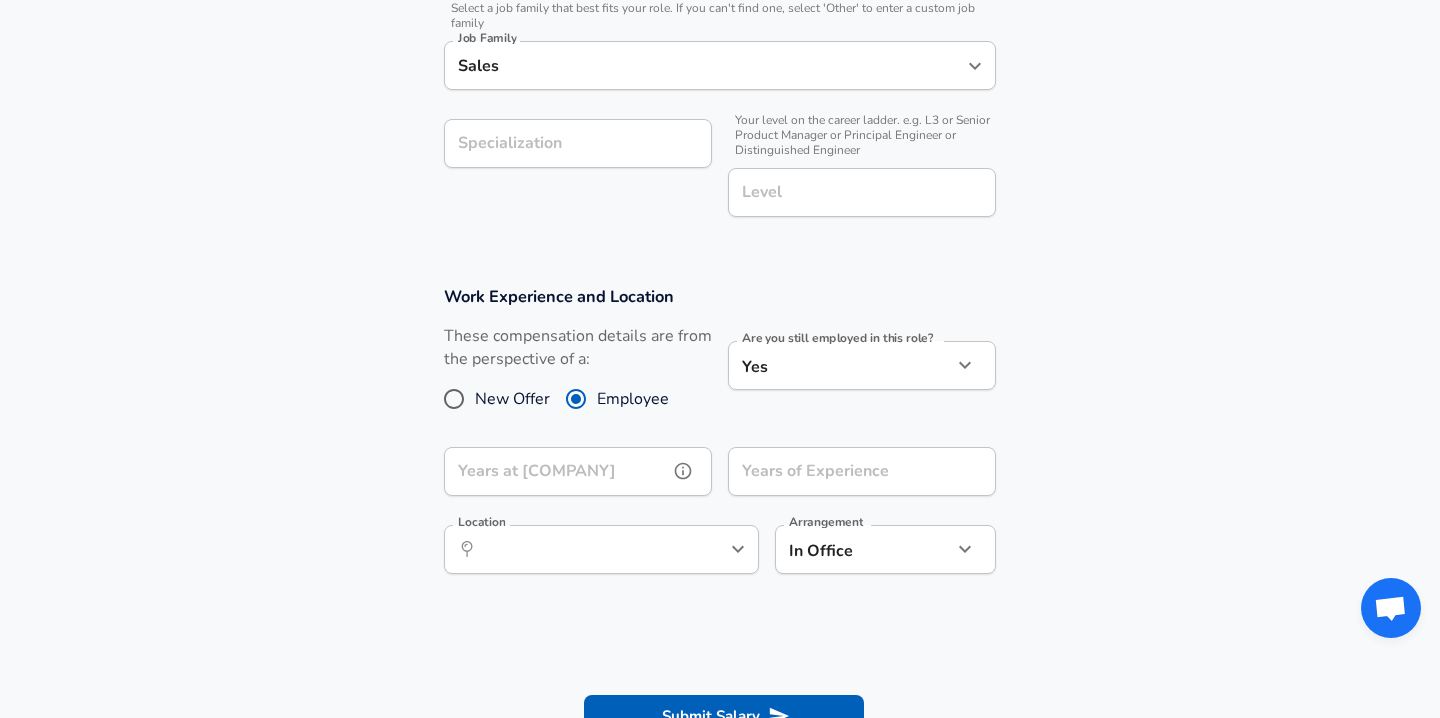 click on "Years at [COMPANY]" at bounding box center (556, 471) 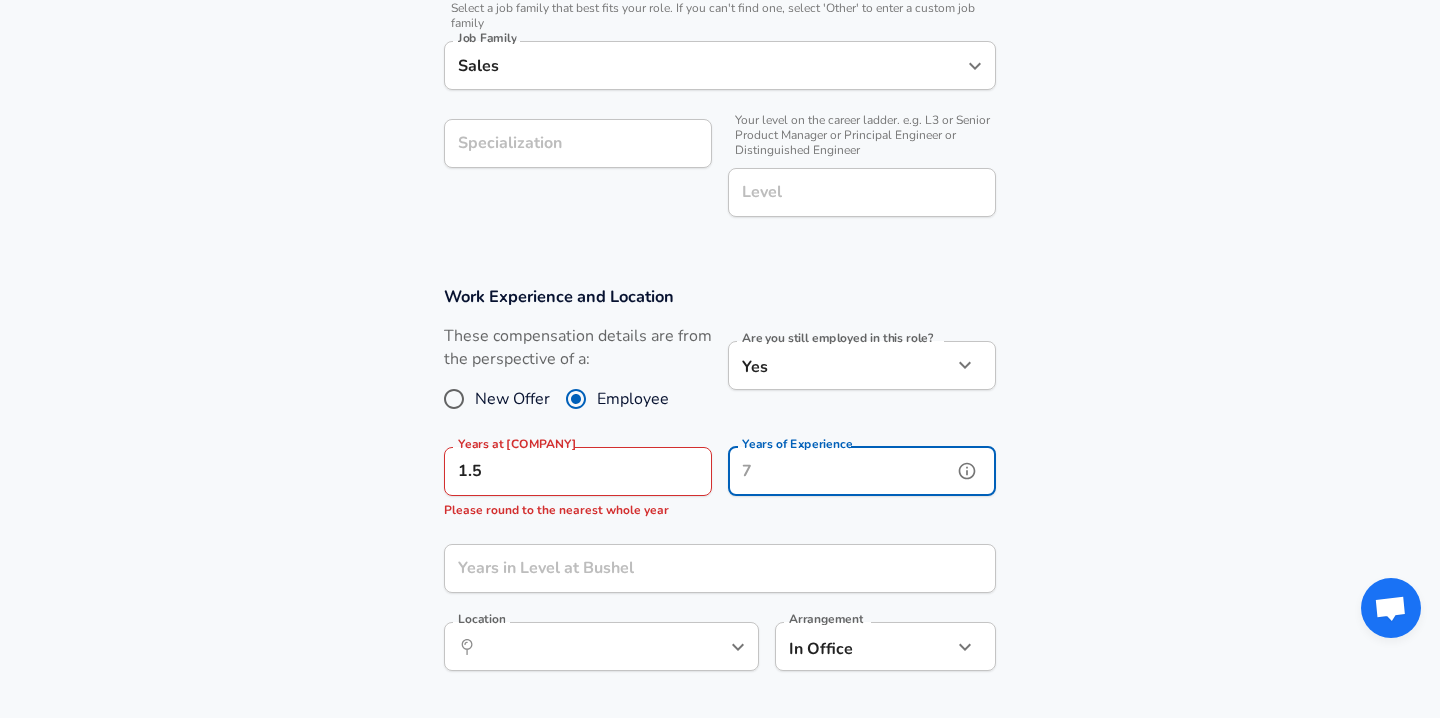click on "Years of Experience" at bounding box center [840, 471] 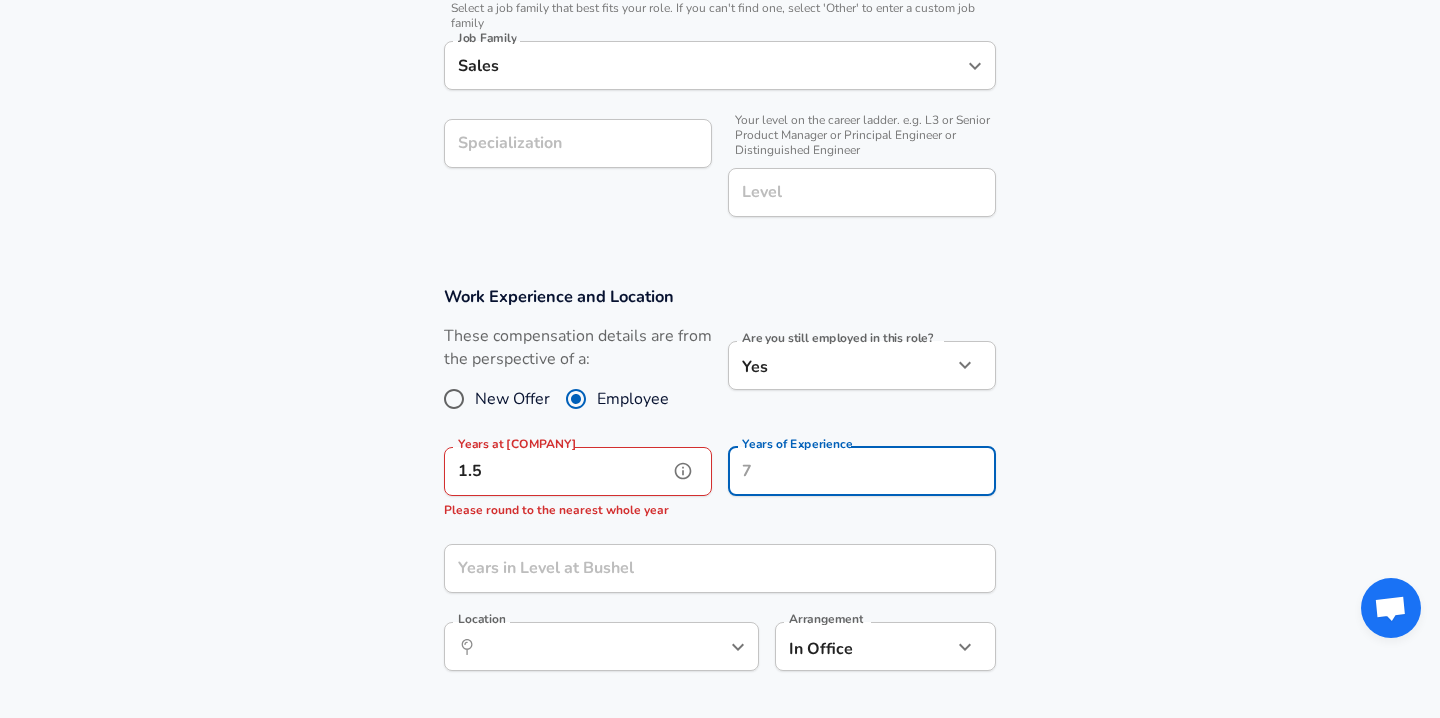 click on "1.5" at bounding box center [556, 471] 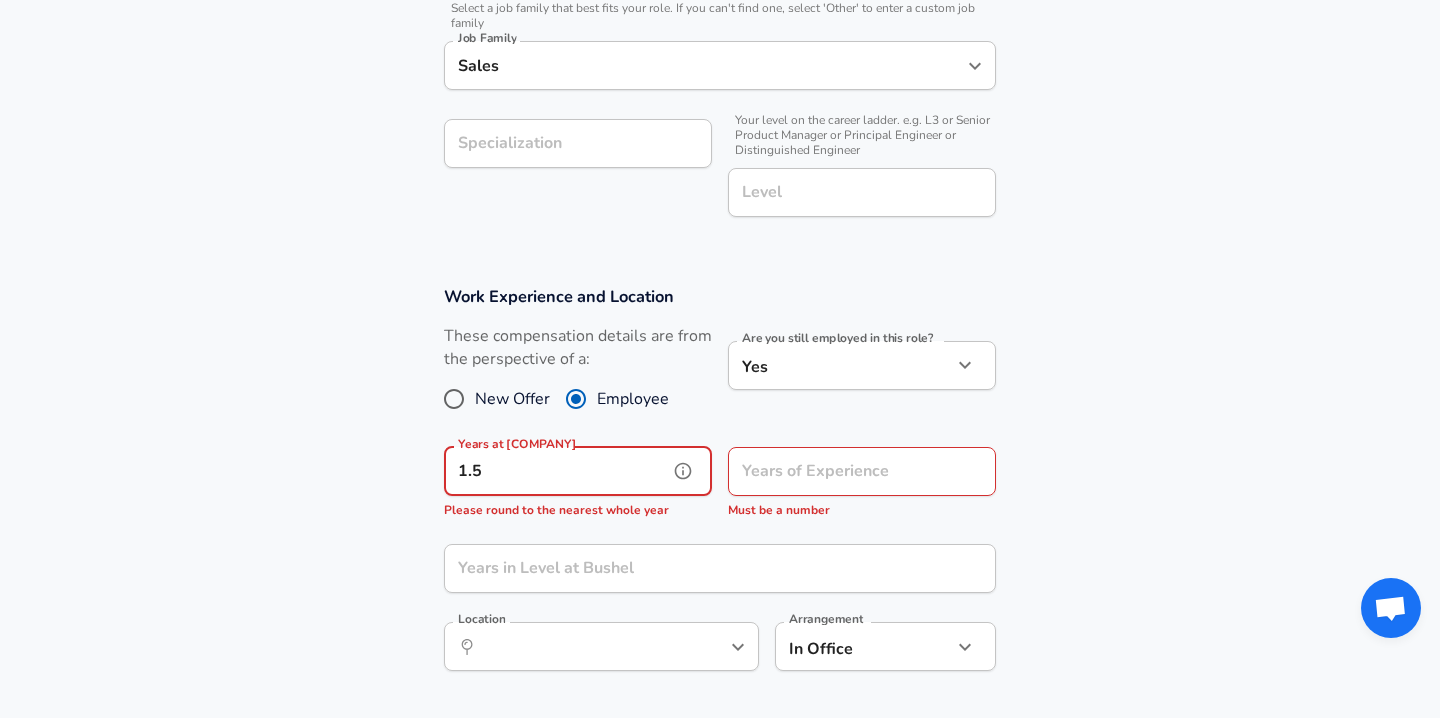 click on "1.5" at bounding box center [556, 471] 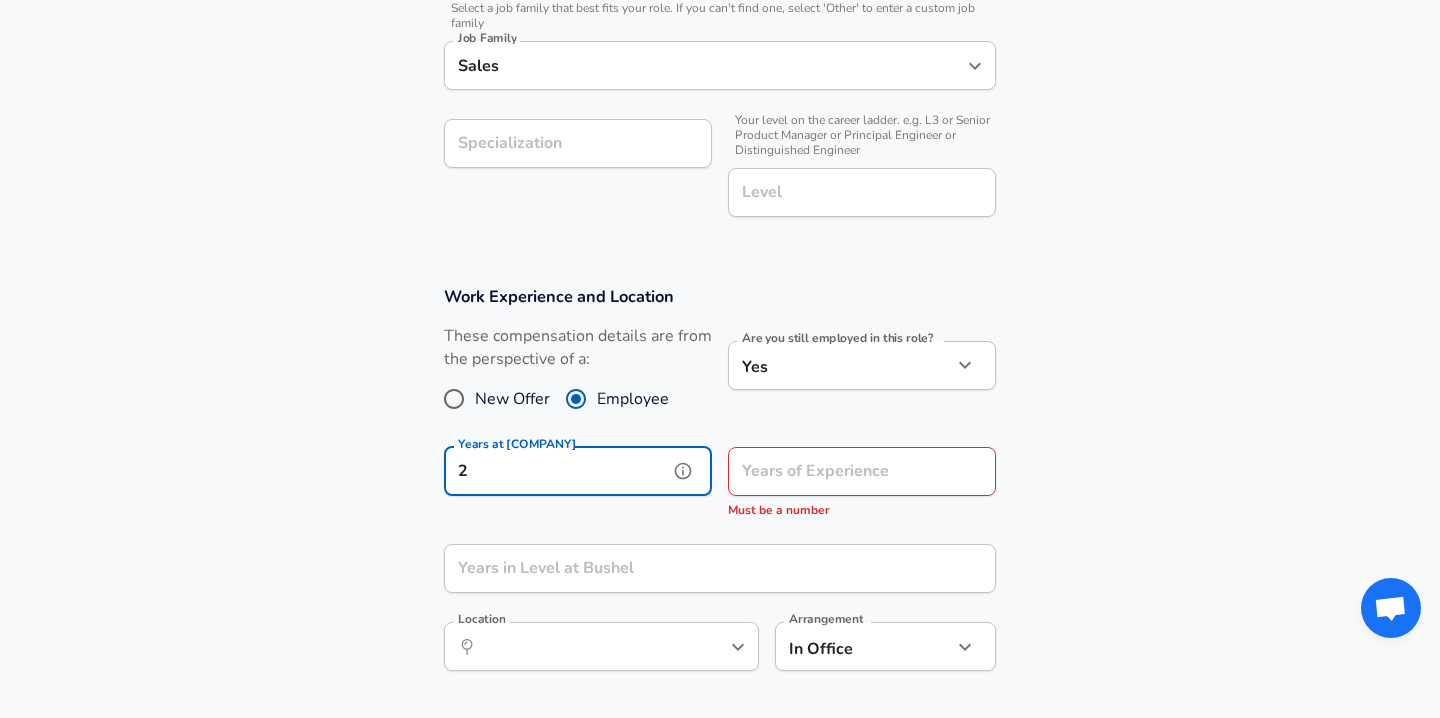 type on "2" 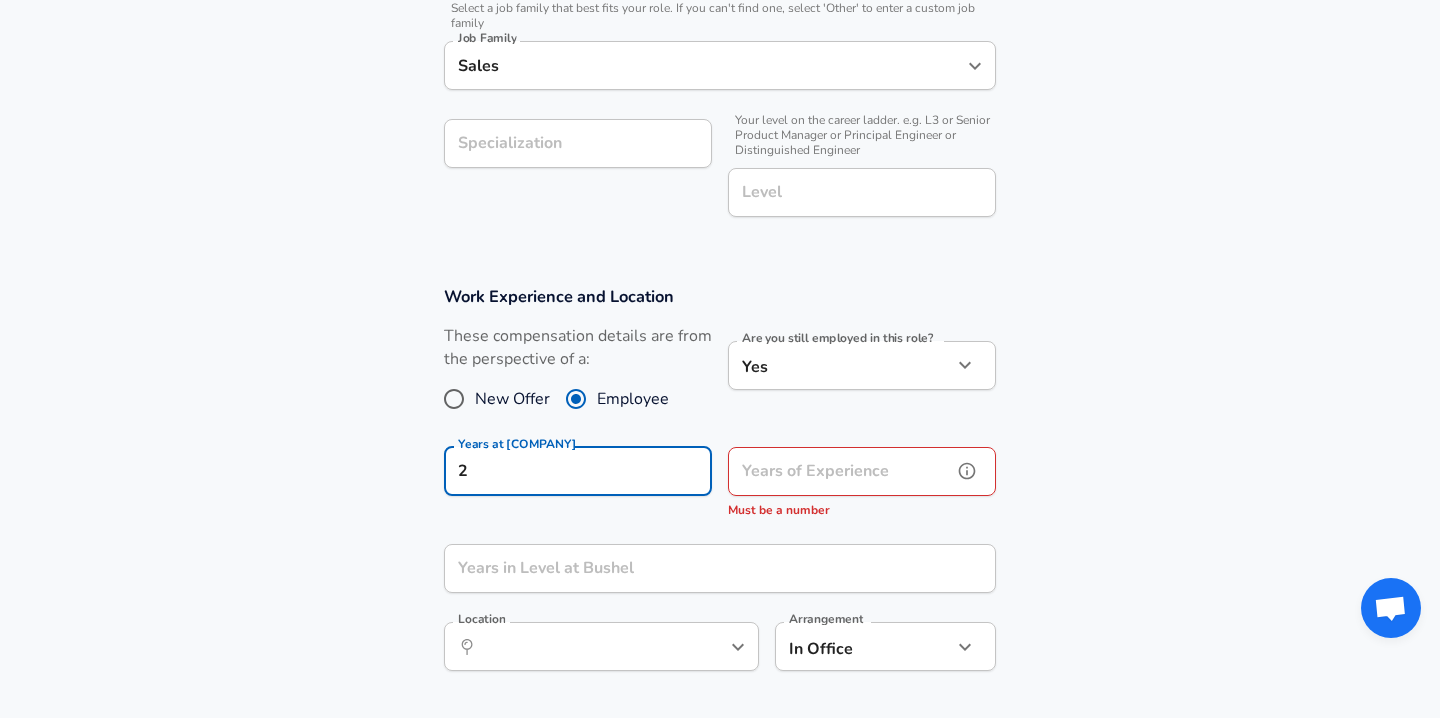 click on "Years of Experience Years of Experience Must be a number" at bounding box center [862, 484] 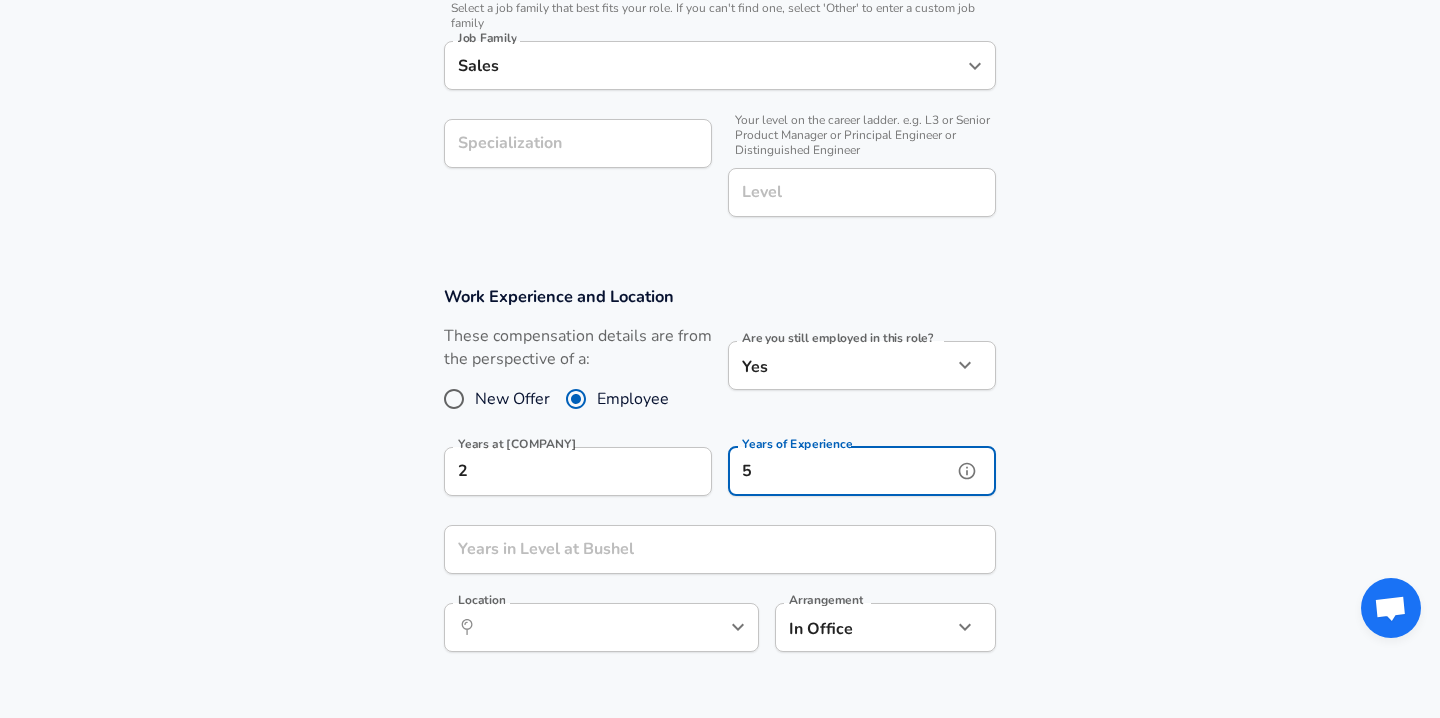 type on "5" 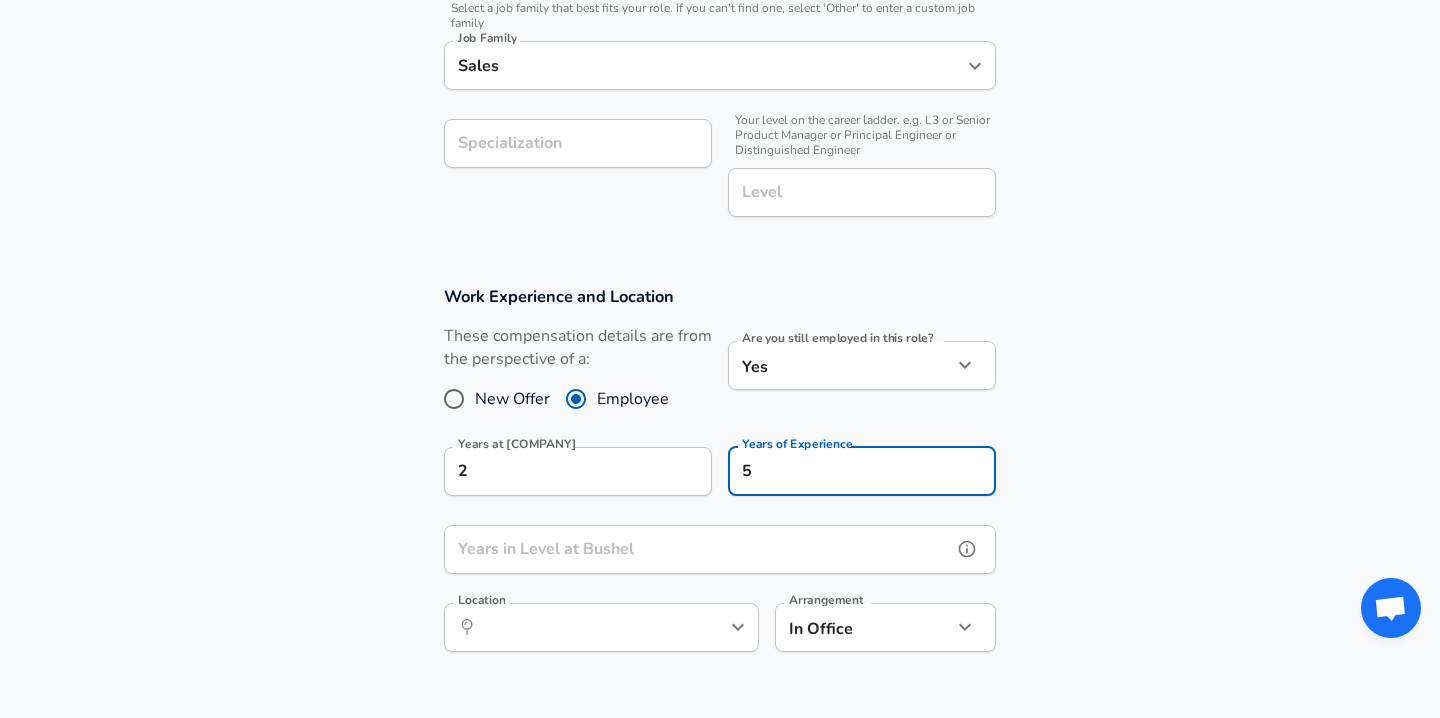 click on "Years in Level at Bushel" at bounding box center [698, 549] 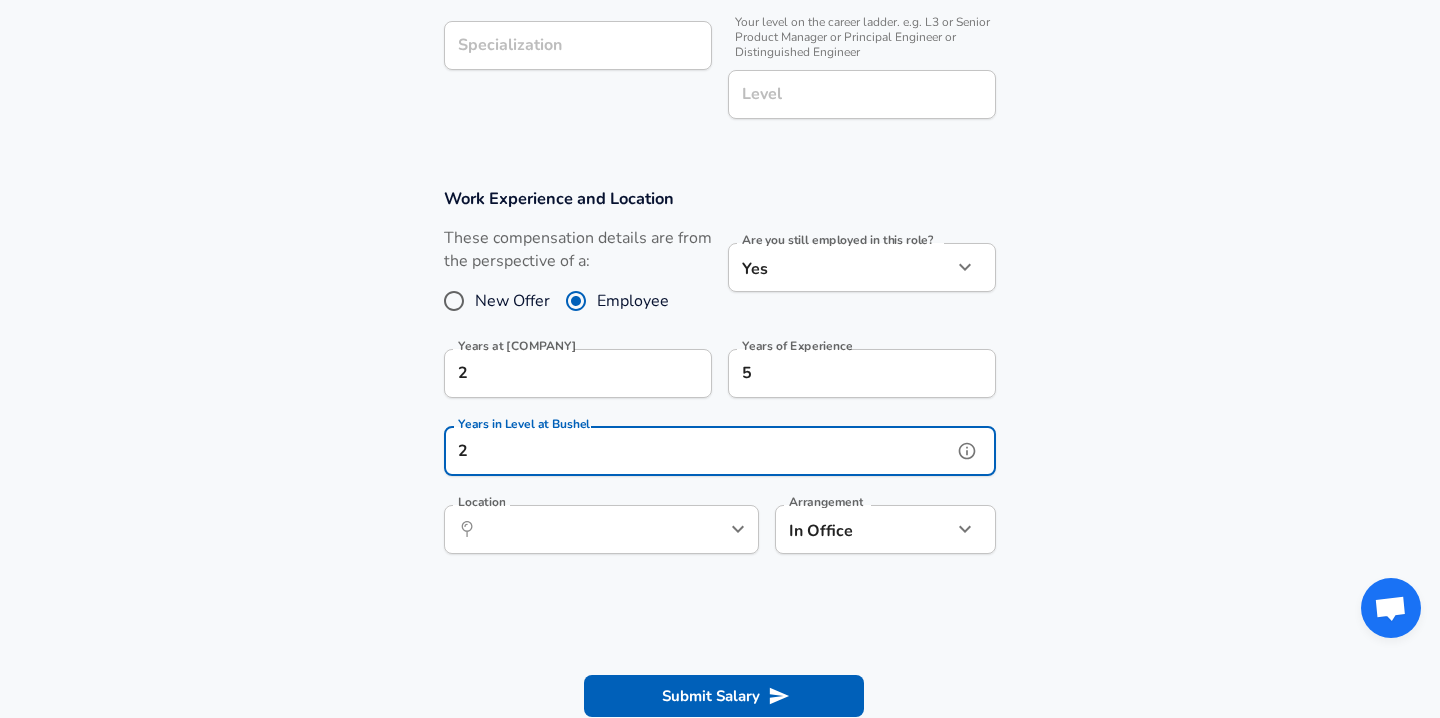 scroll, scrollTop: 728, scrollLeft: 0, axis: vertical 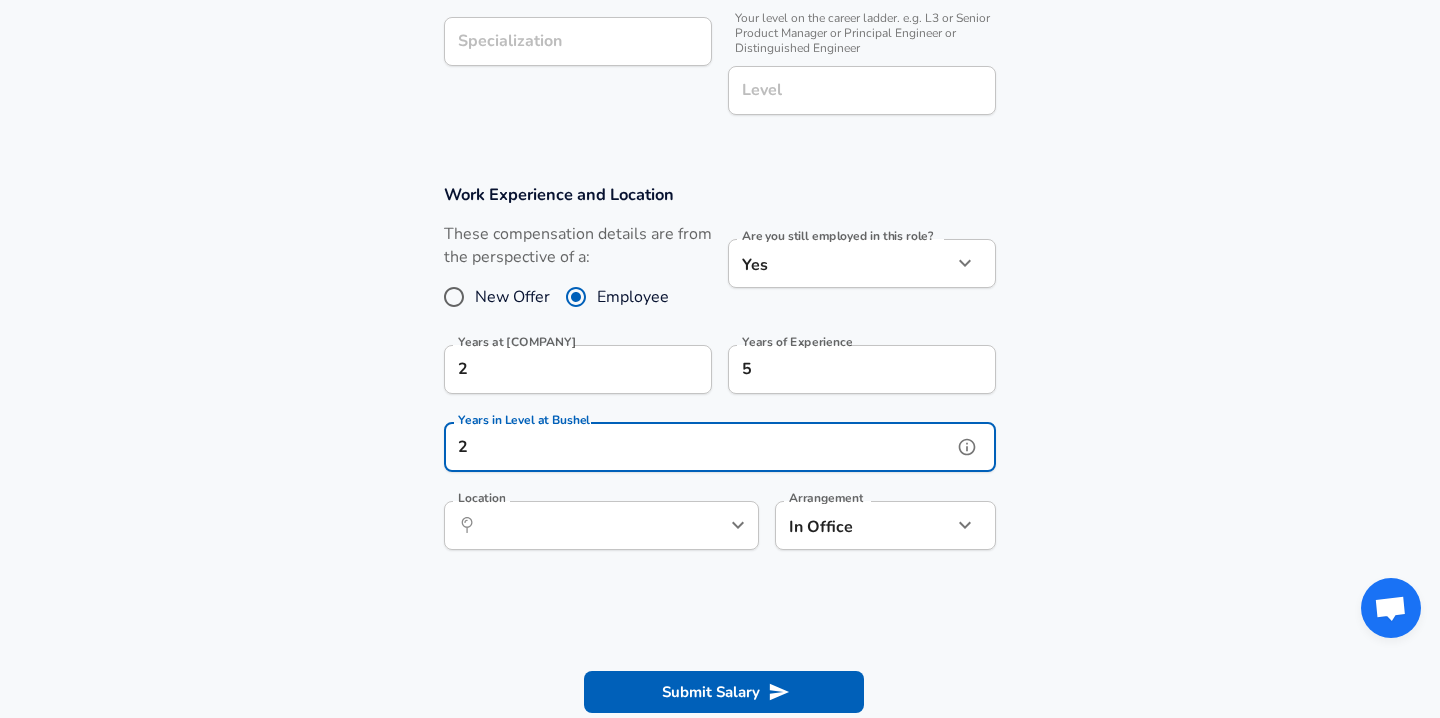 type on "2" 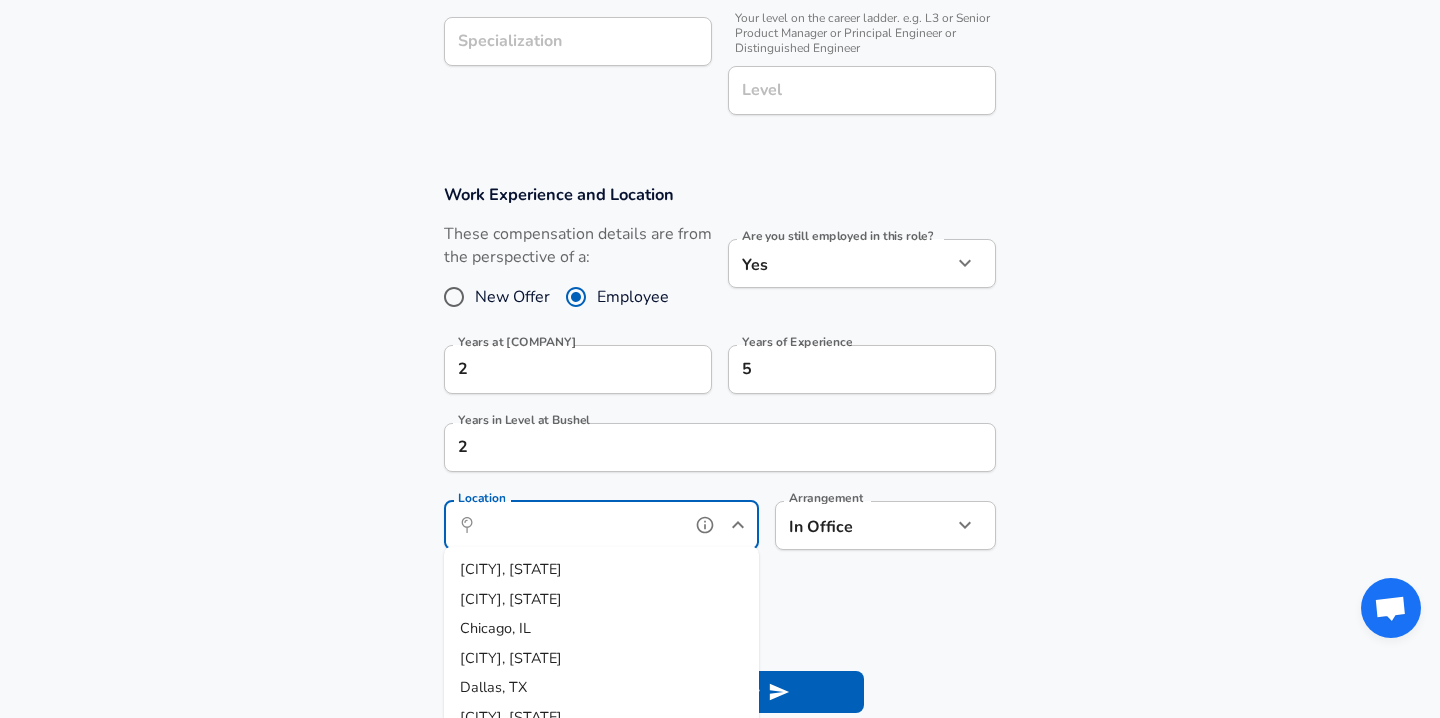 click on "Location" at bounding box center [579, 525] 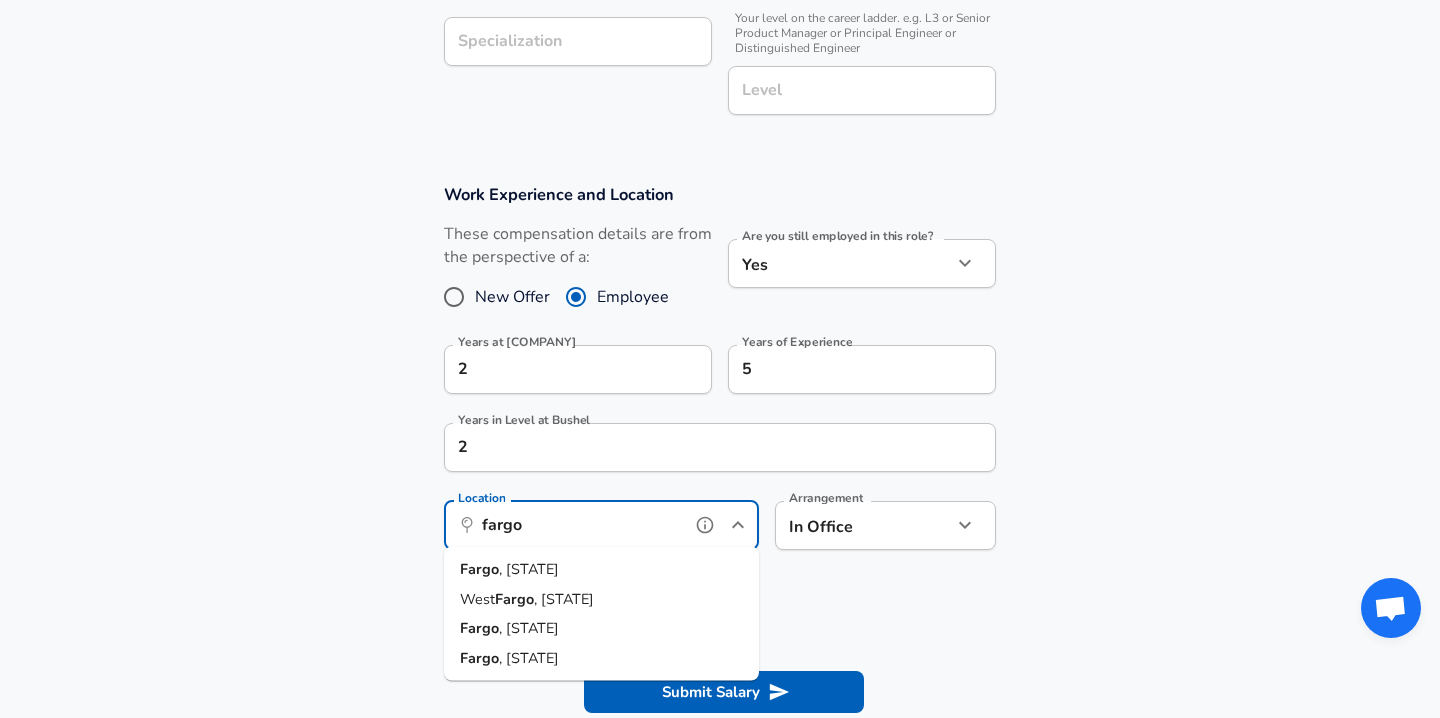 click on "[CITY], [STATE]" at bounding box center [601, 570] 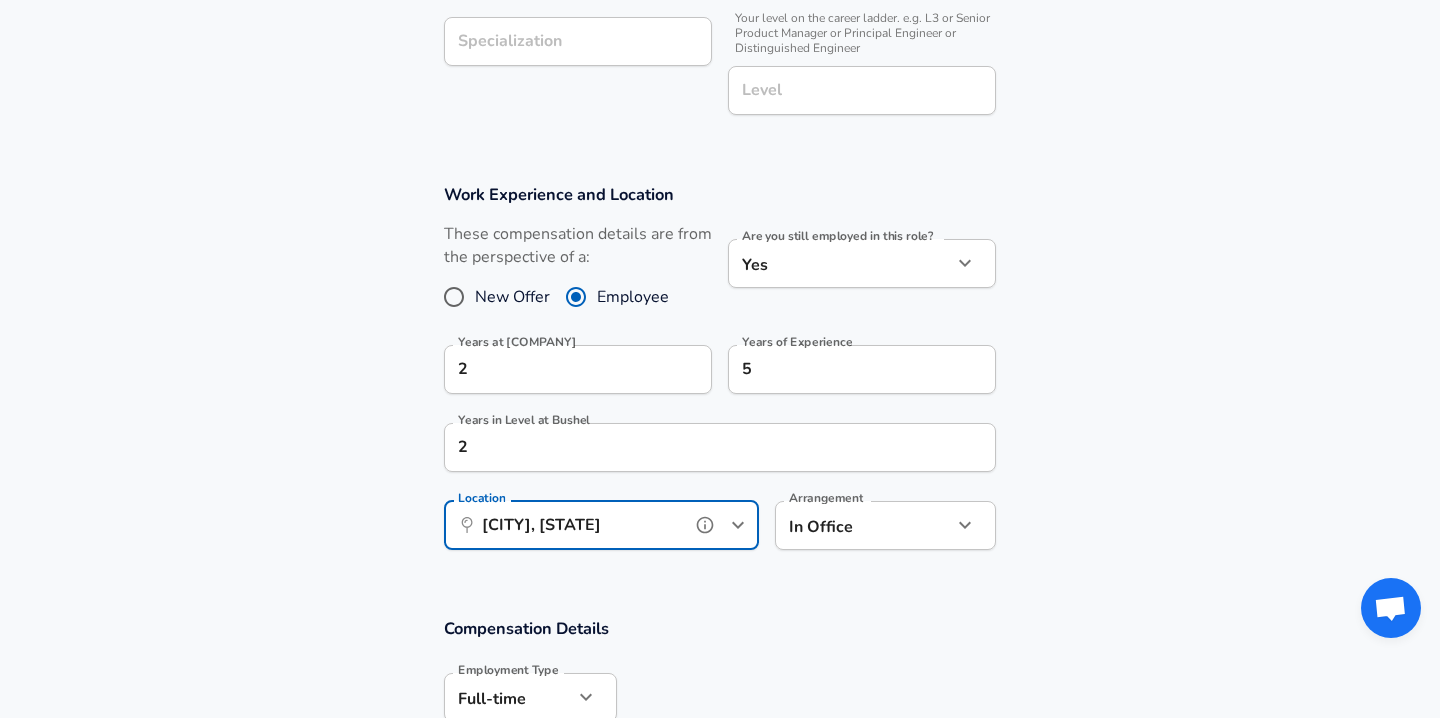 scroll, scrollTop: 845, scrollLeft: 0, axis: vertical 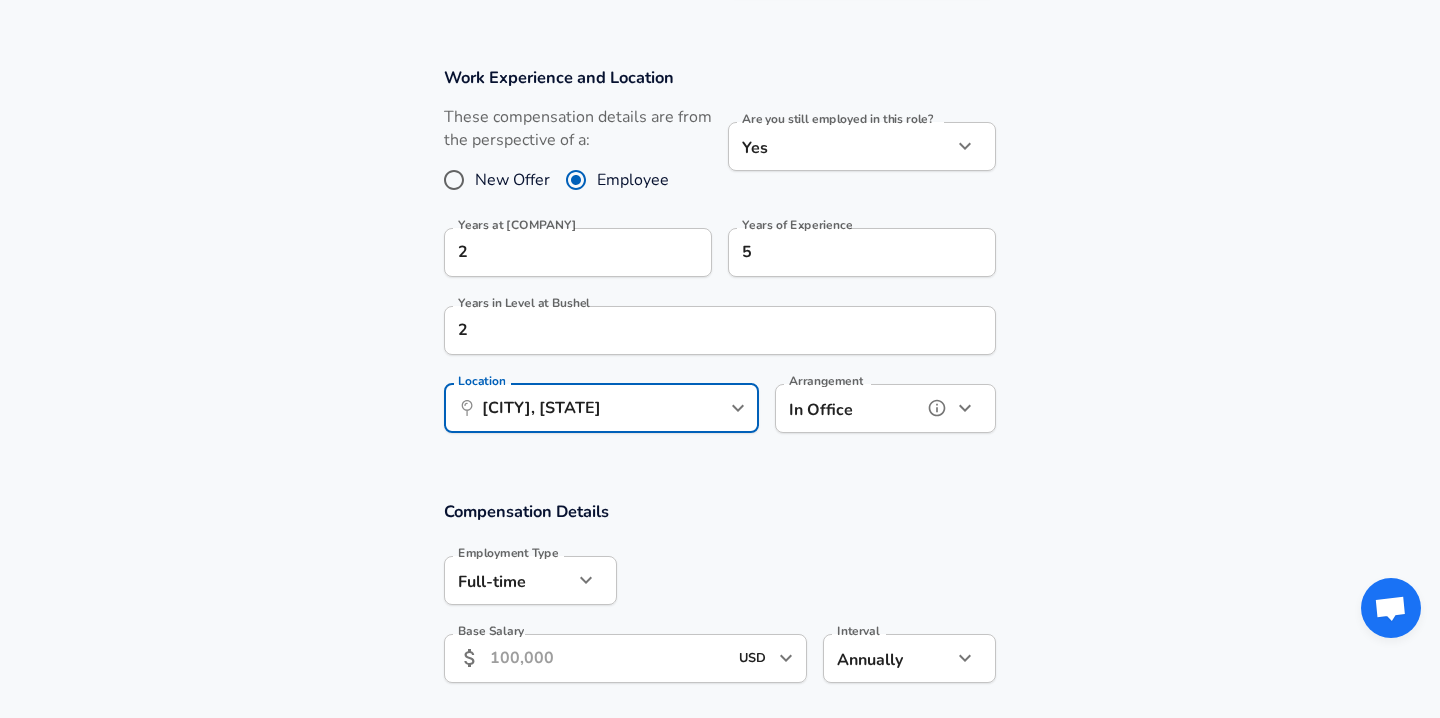 click 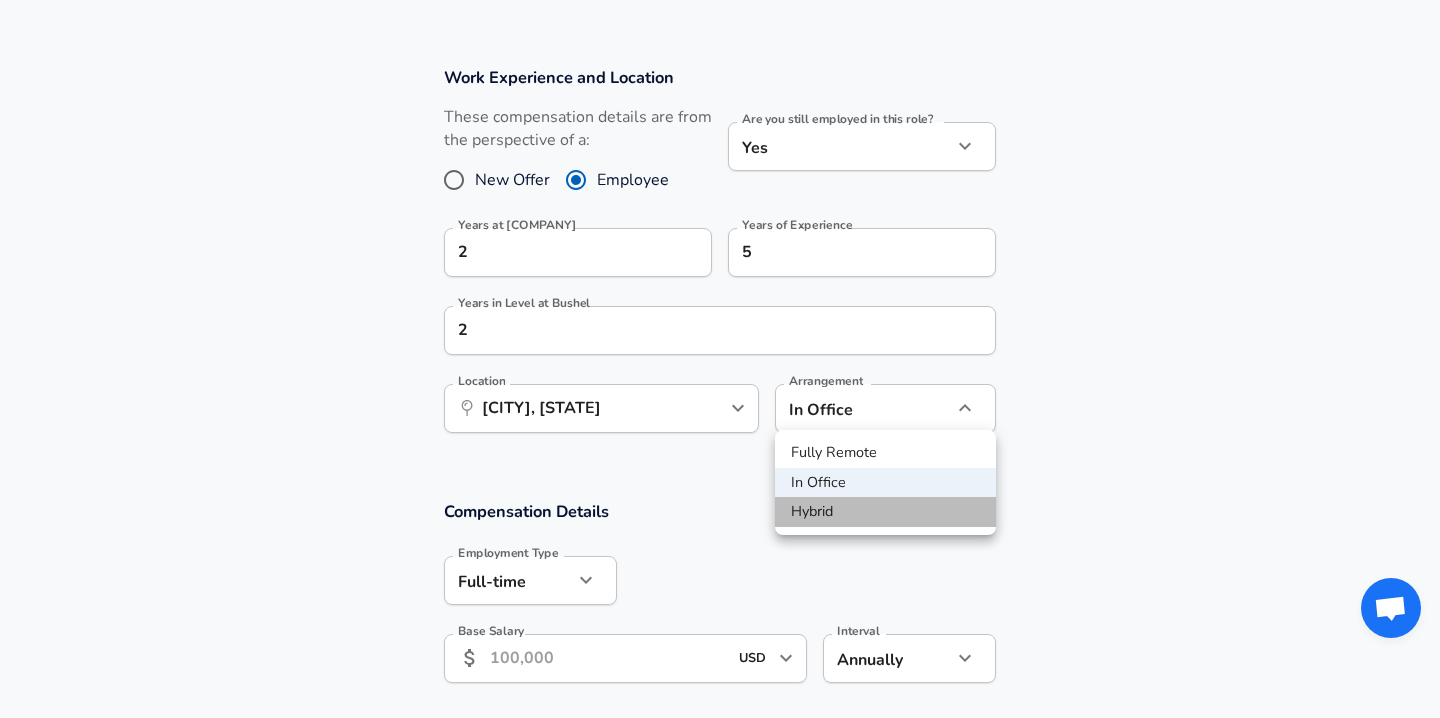 click on "Hybrid" at bounding box center (885, 512) 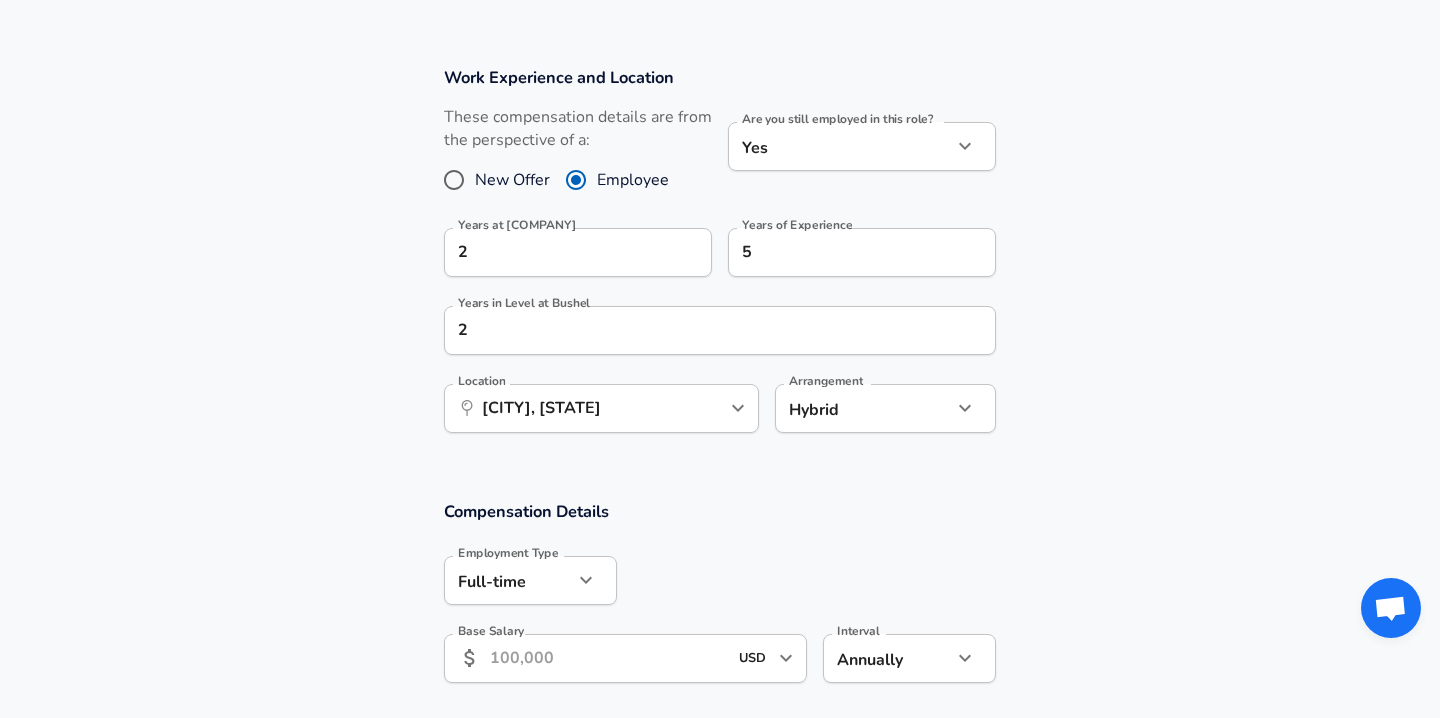 click on "Company & Title Information Enter the company you received your offer from Company Bushel Company Select the title that closest resembles your official title. This should be similar to the title that was present on your offer letter. Title Account Executive Title Select a job family that best fits your role. If you can't find one, select 'Other' to enter a custom job family Job Family Sales Job Family Specialization Specialization Your level on the career ladder. e.g. L3 or Senior Product Manager or Principal Engineer or Distinguished Engineer Level Level" at bounding box center (720, -486) 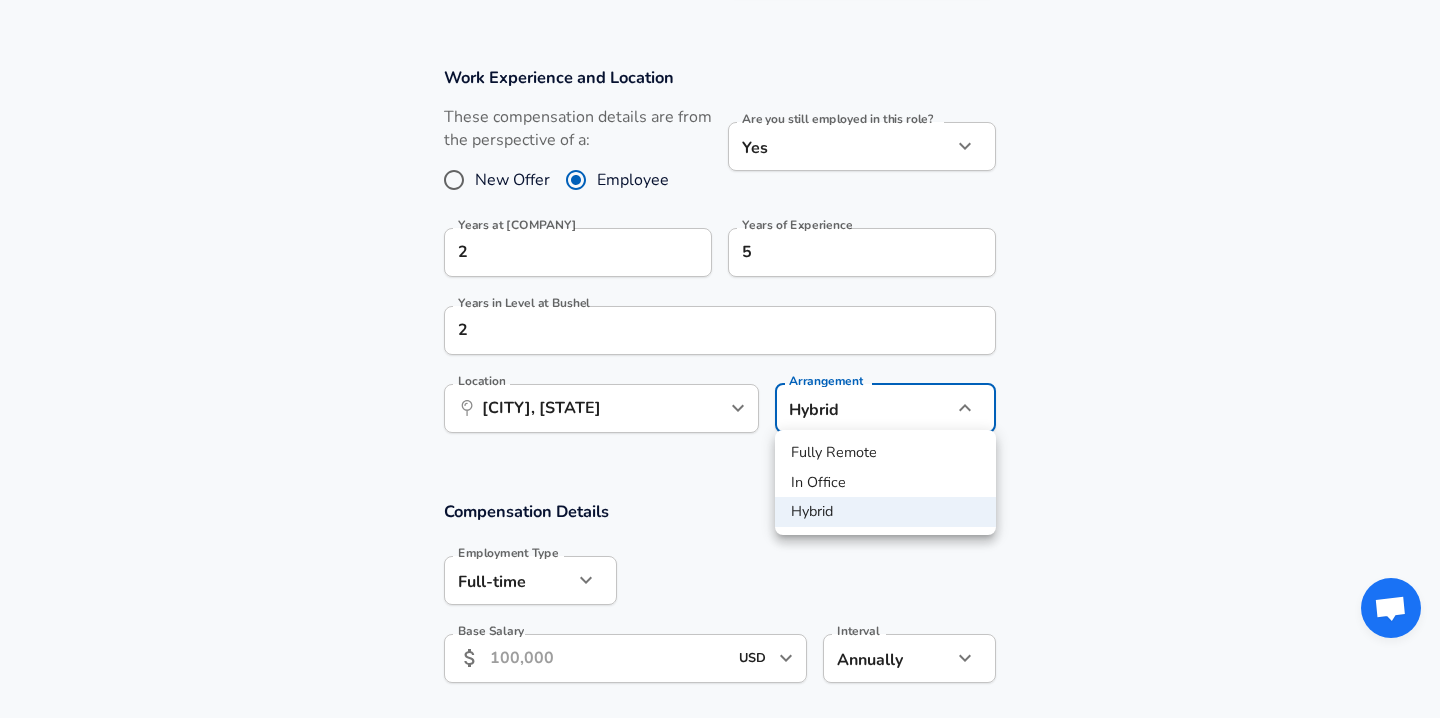 click on "Fully Remote" at bounding box center [885, 453] 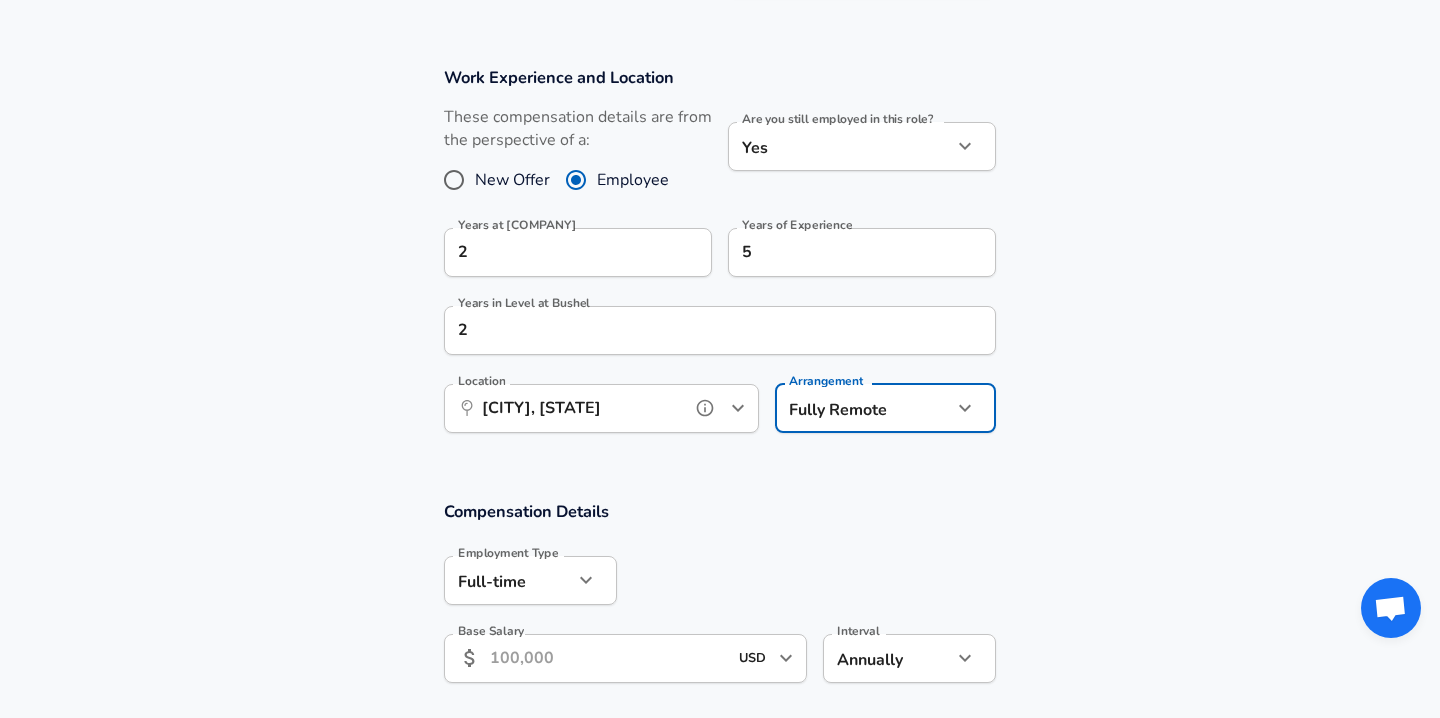 click on "[CITY], [STATE]" at bounding box center [579, 408] 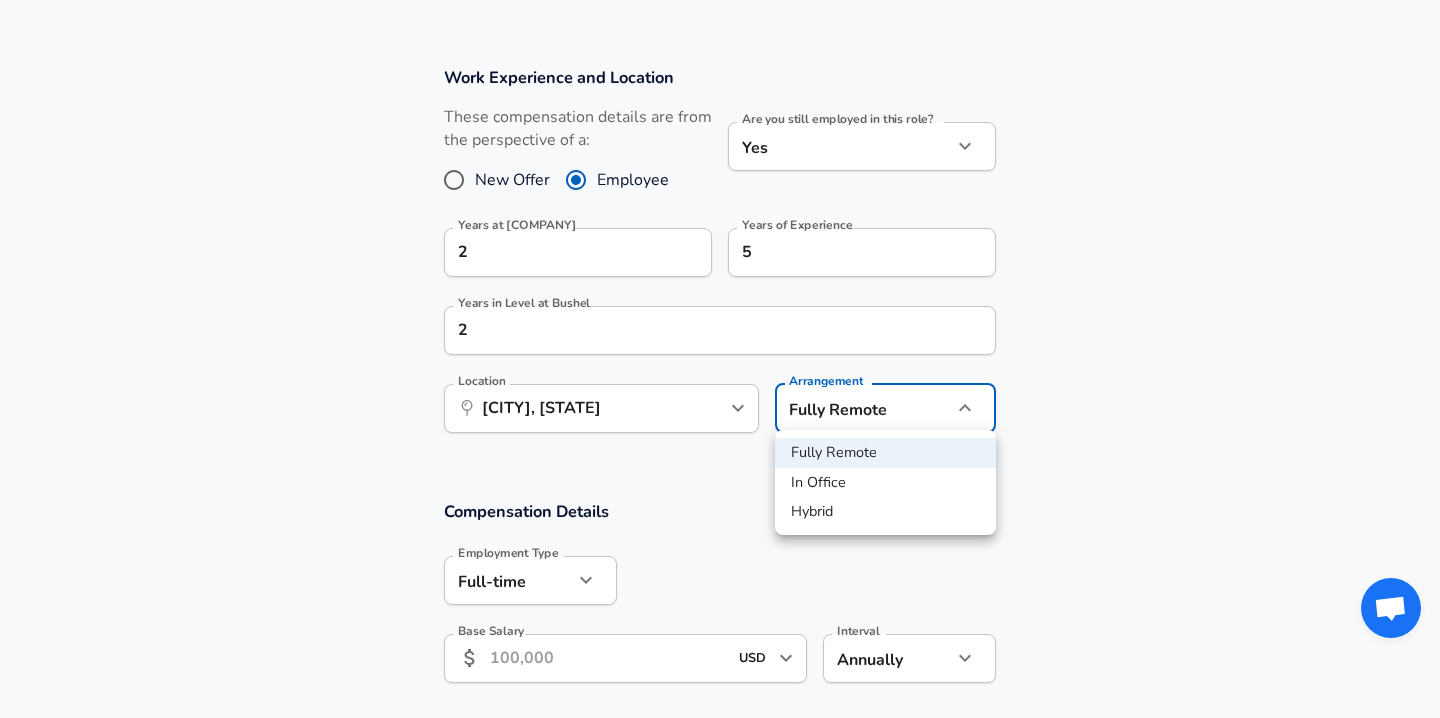 click on "Company & Title Information Enter the company you received your offer from Company Bushel Company Select the title that closest resembles your official title. This should be similar to the title that was present on your offer letter. Title Account Executive Title Select a job family that best fits your role. If you can't find one, select 'Other' to enter a custom job family Job Family Sales Job Family Specialization Specialization Your level on the career ladder. e.g. L3 or Senior Product Manager or Principal Engineer or Distinguished Engineer Level Level" at bounding box center (720, -486) 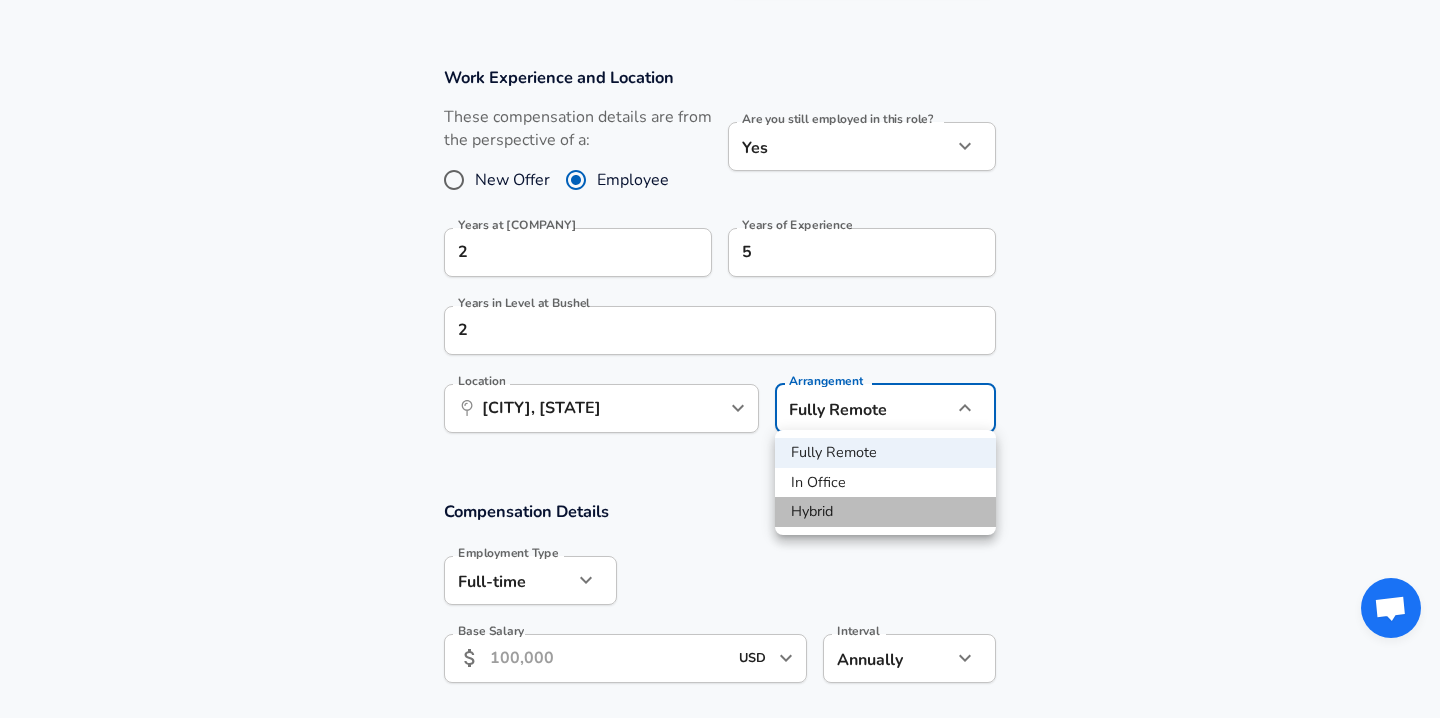 click on "Hybrid" at bounding box center [885, 512] 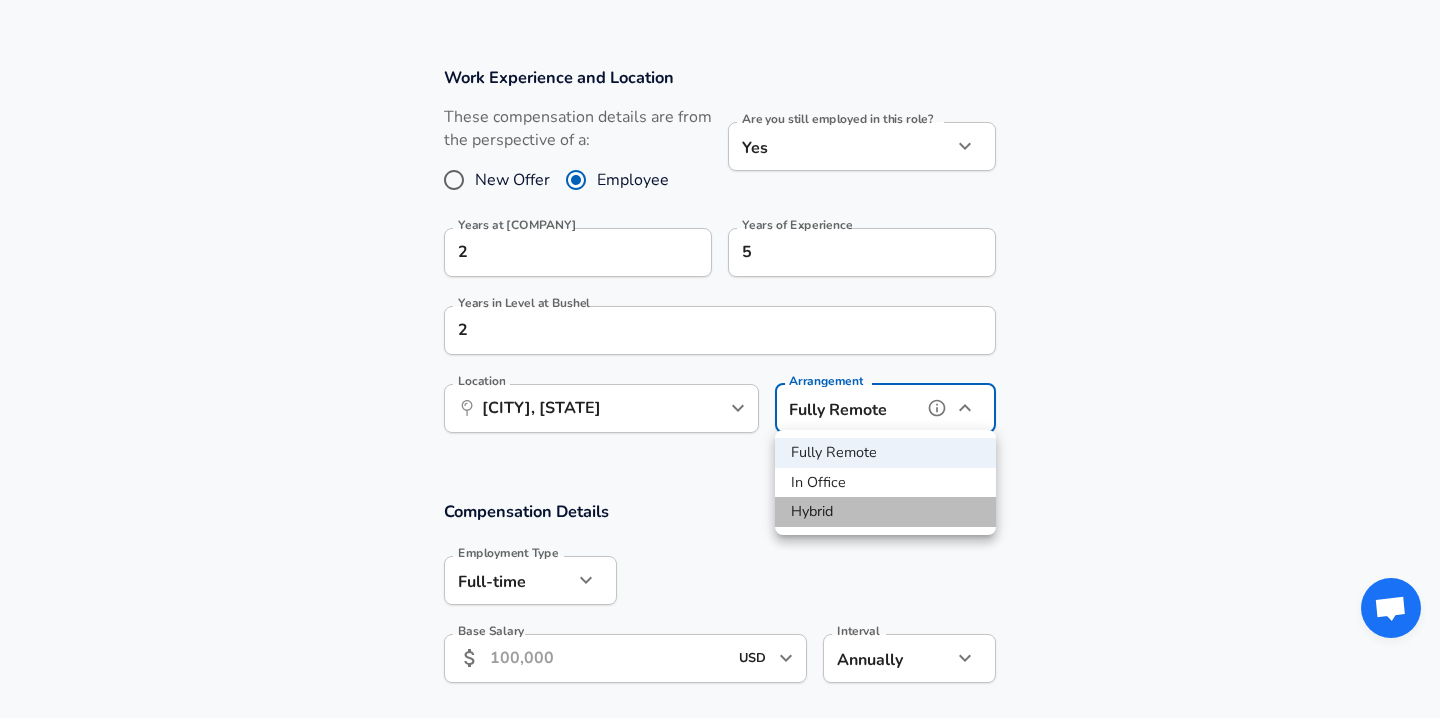 type on "hybrid" 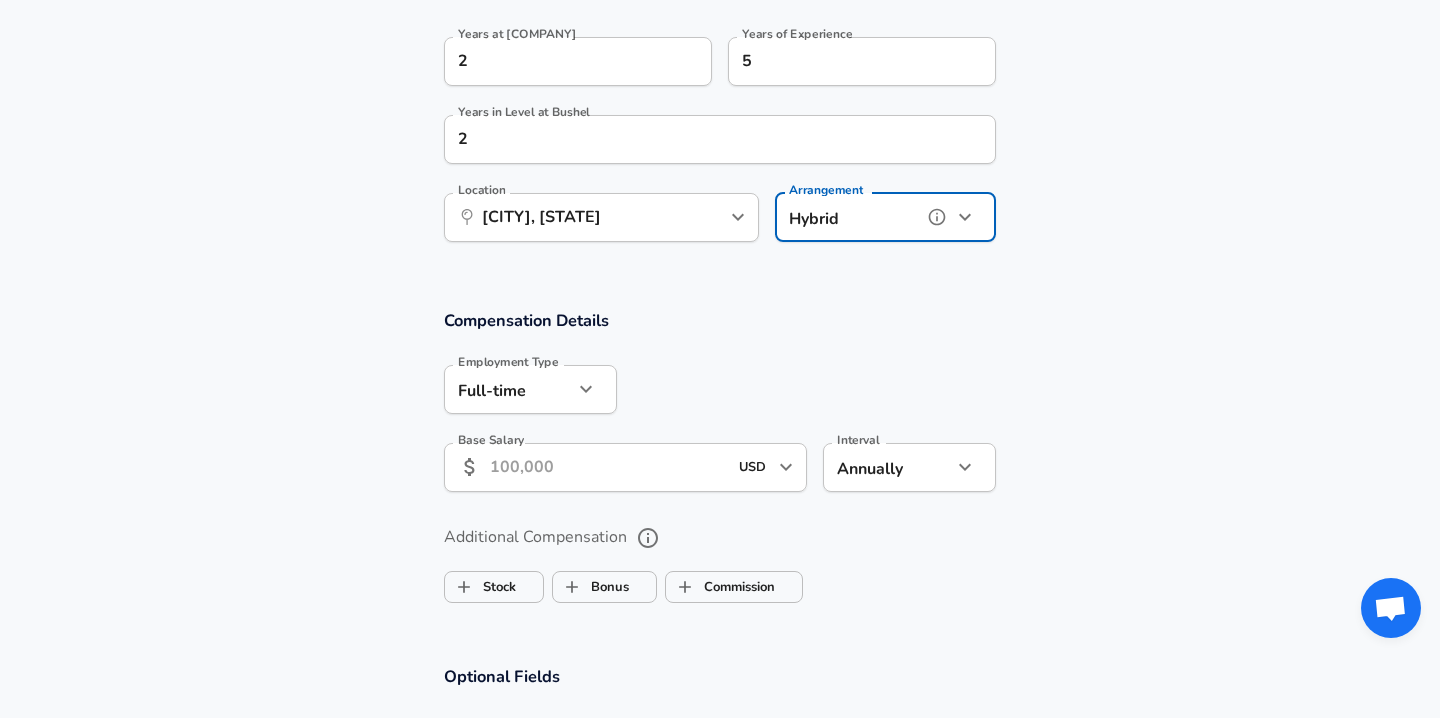 scroll, scrollTop: 1048, scrollLeft: 0, axis: vertical 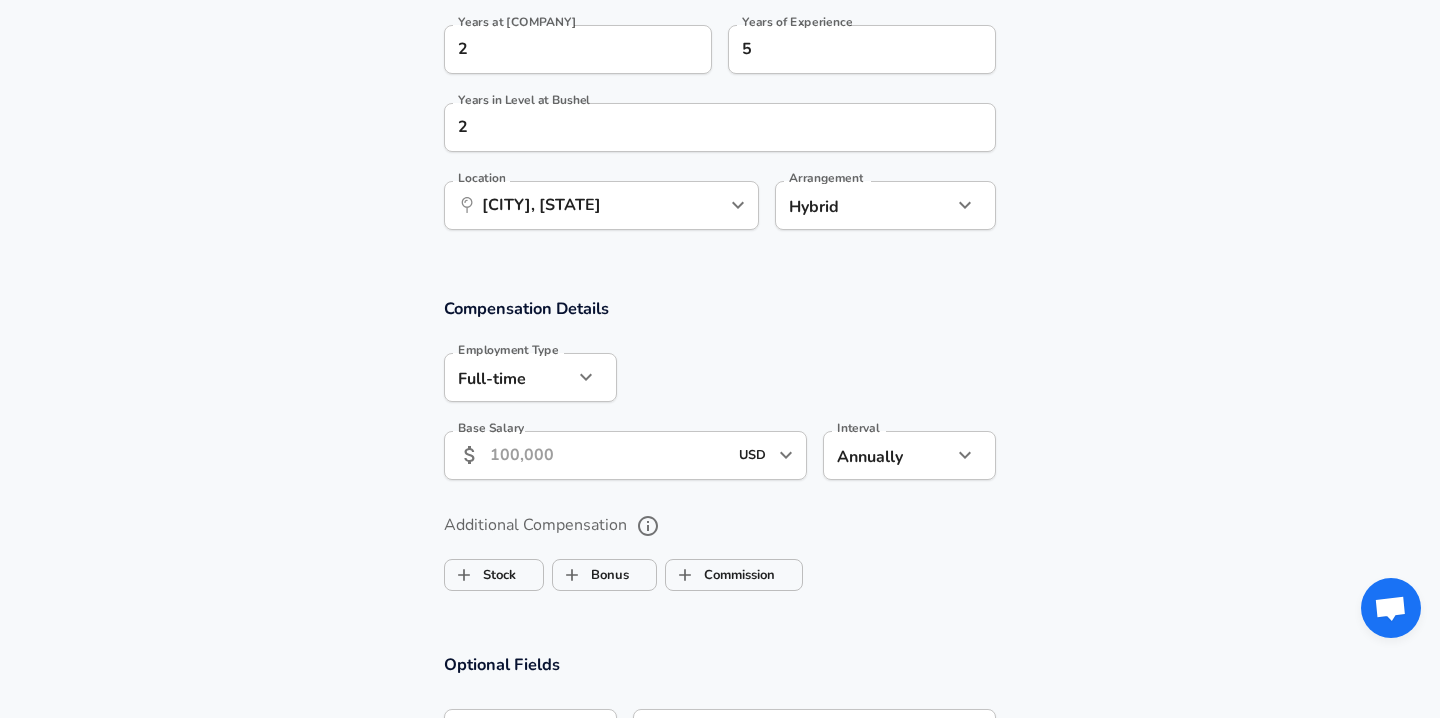 click on "Base Salary" at bounding box center [608, 455] 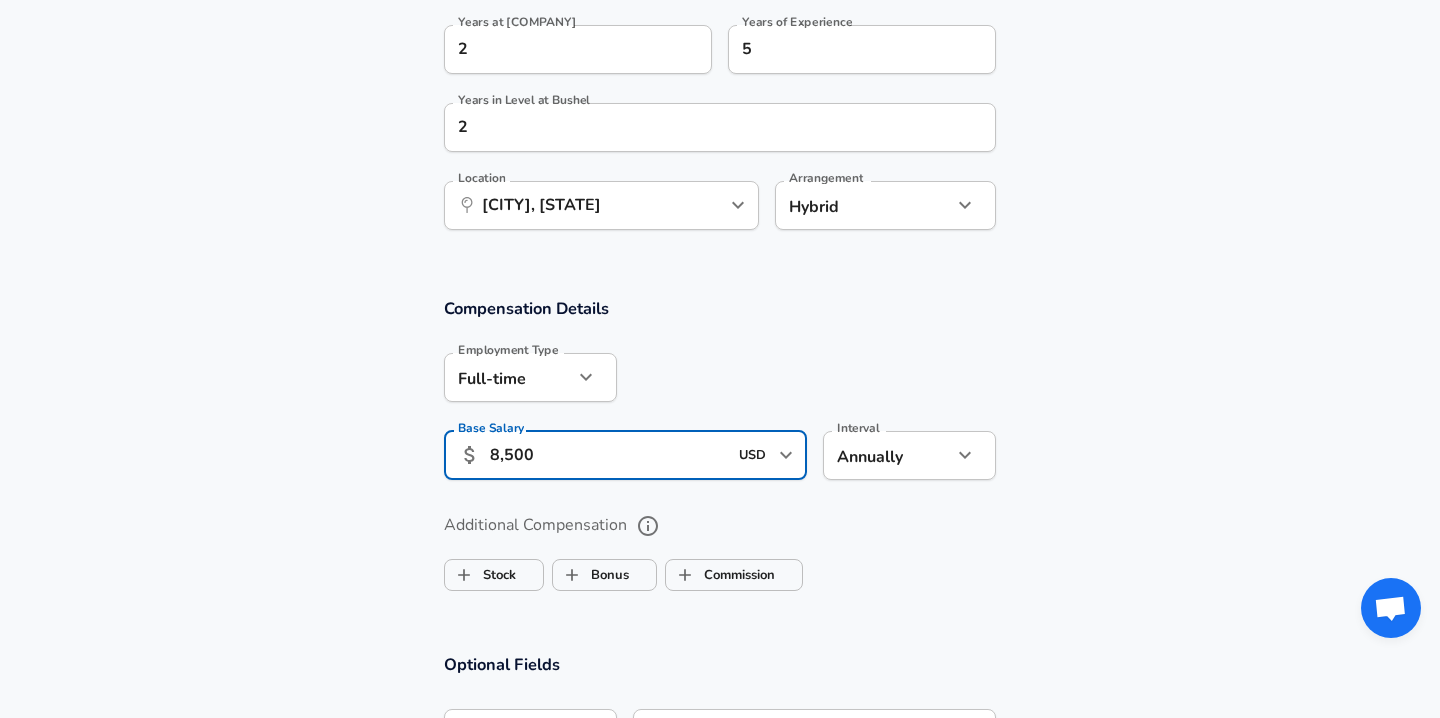 type on "85,000" 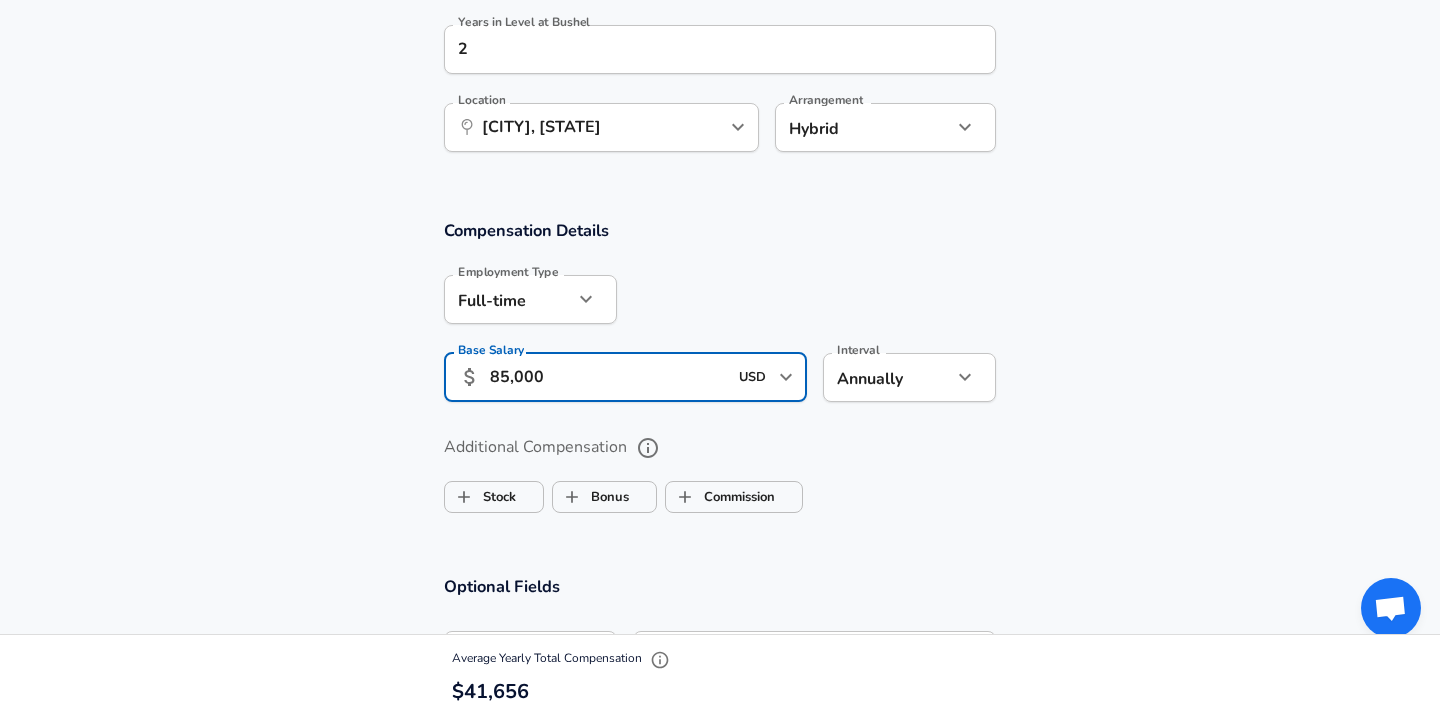 scroll, scrollTop: 1205, scrollLeft: 0, axis: vertical 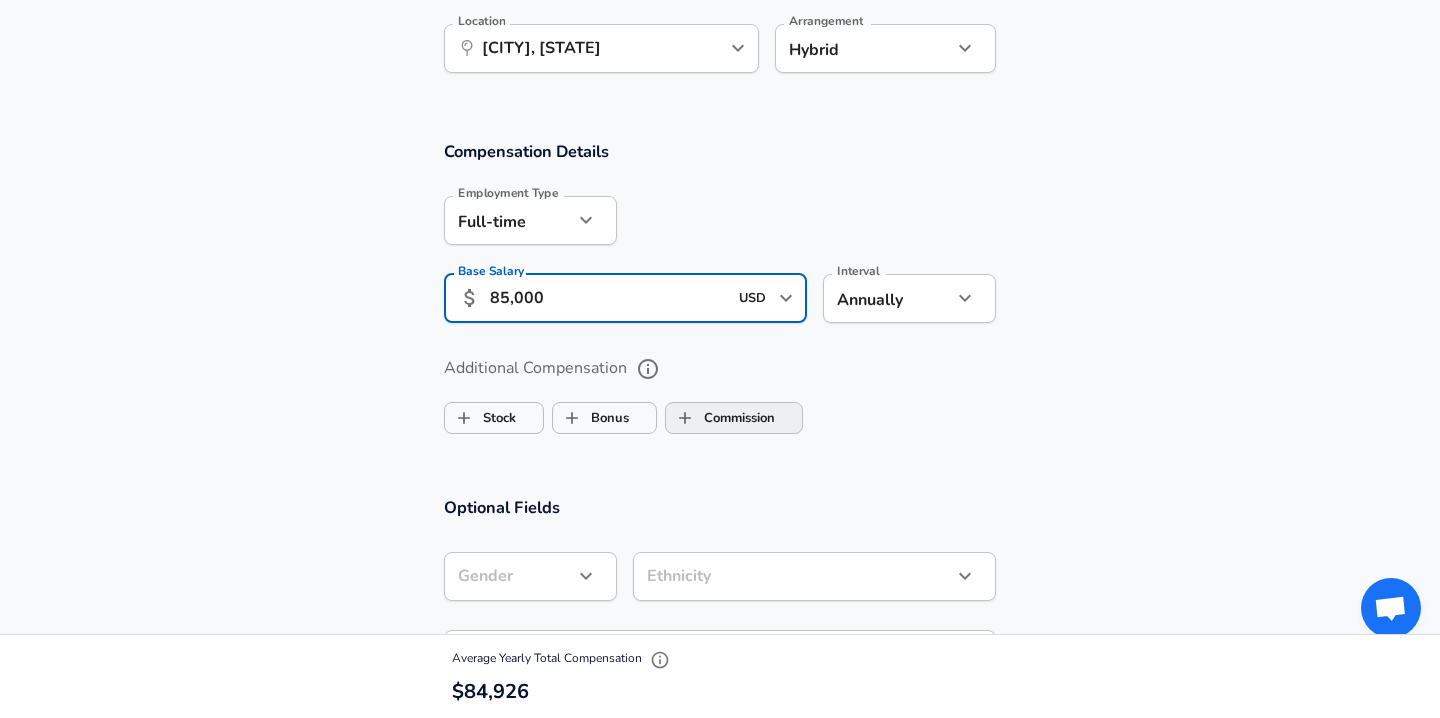 click on "Commission" at bounding box center (720, 418) 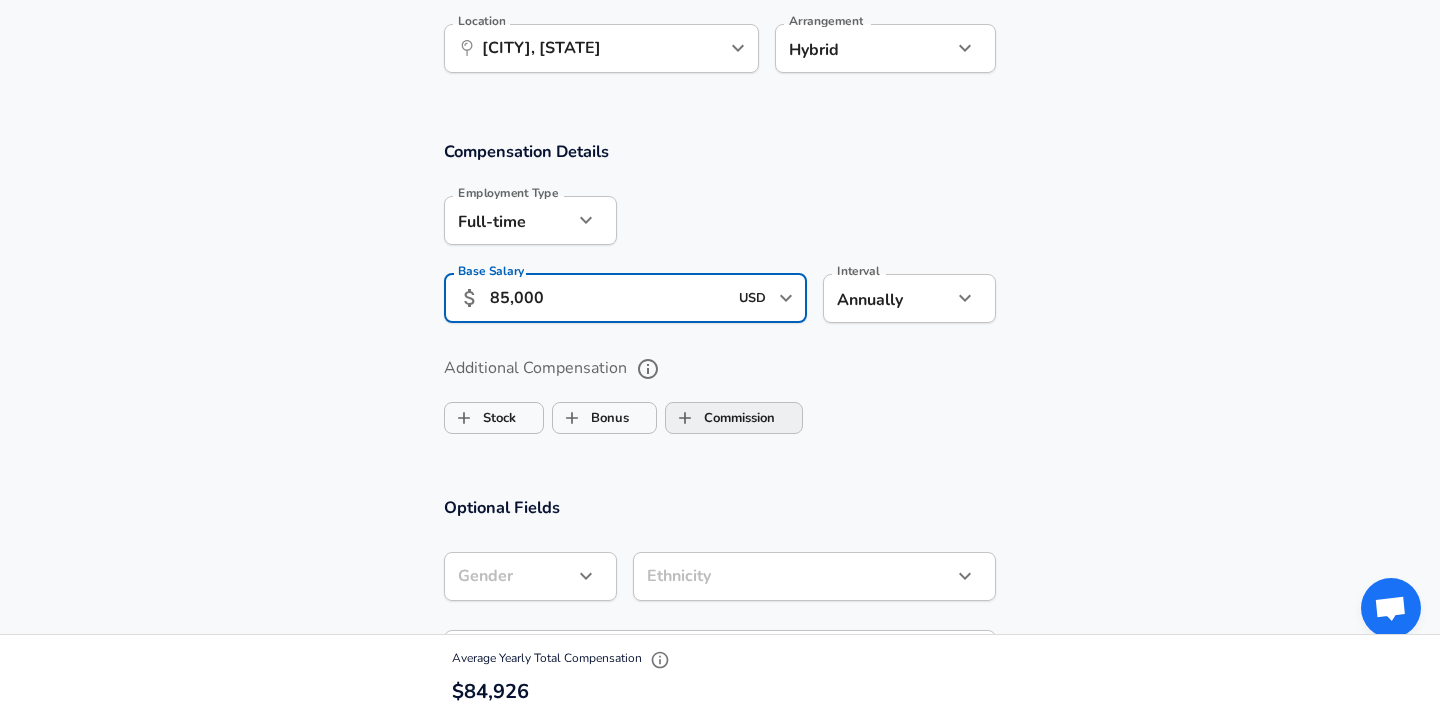 checkbox on "true" 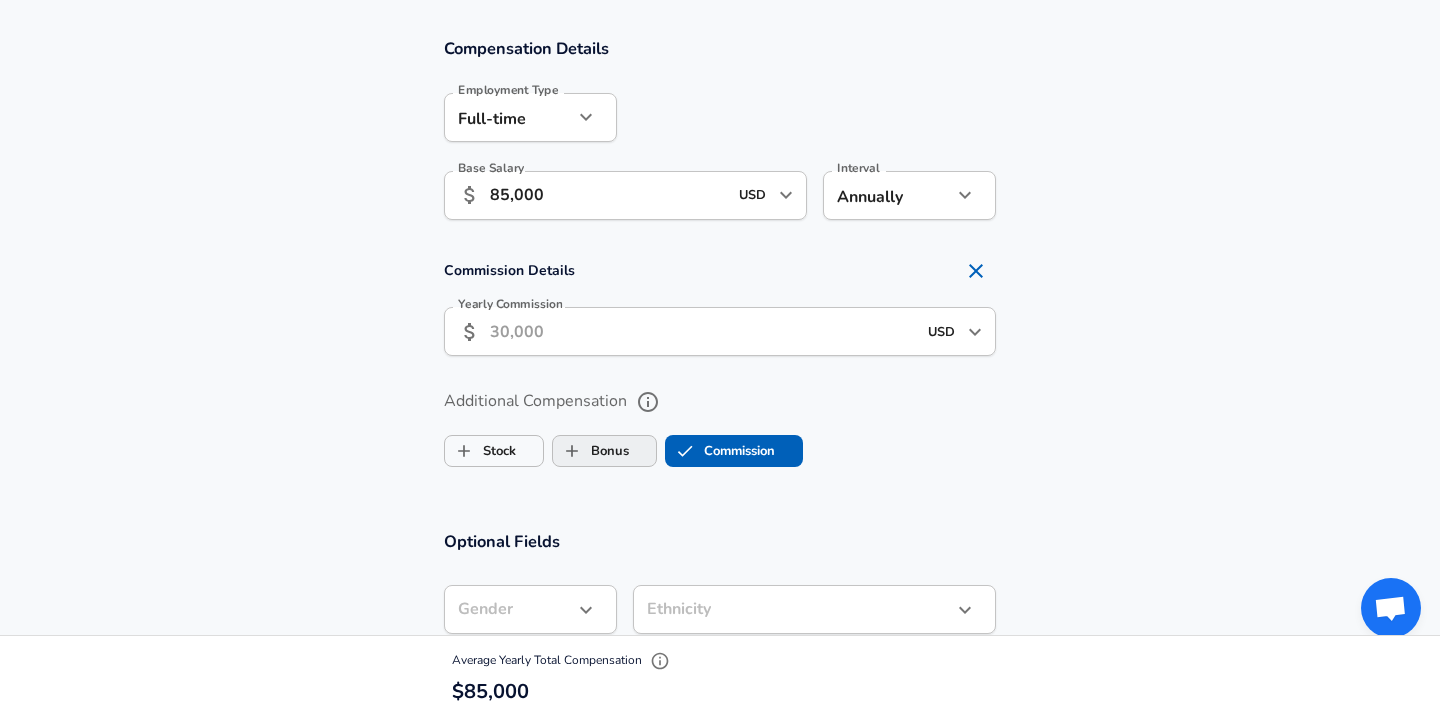 scroll, scrollTop: 1321, scrollLeft: 0, axis: vertical 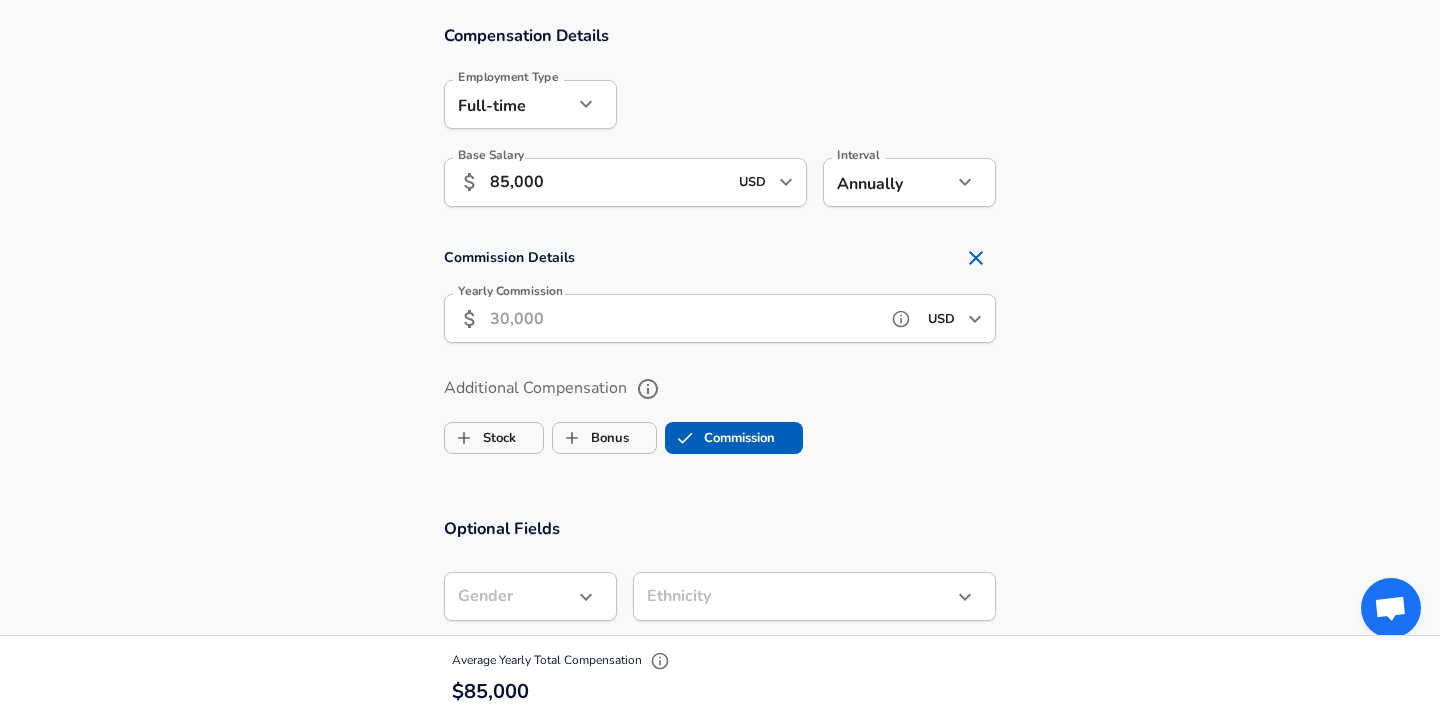 click on "Yearly Commission" at bounding box center [684, 318] 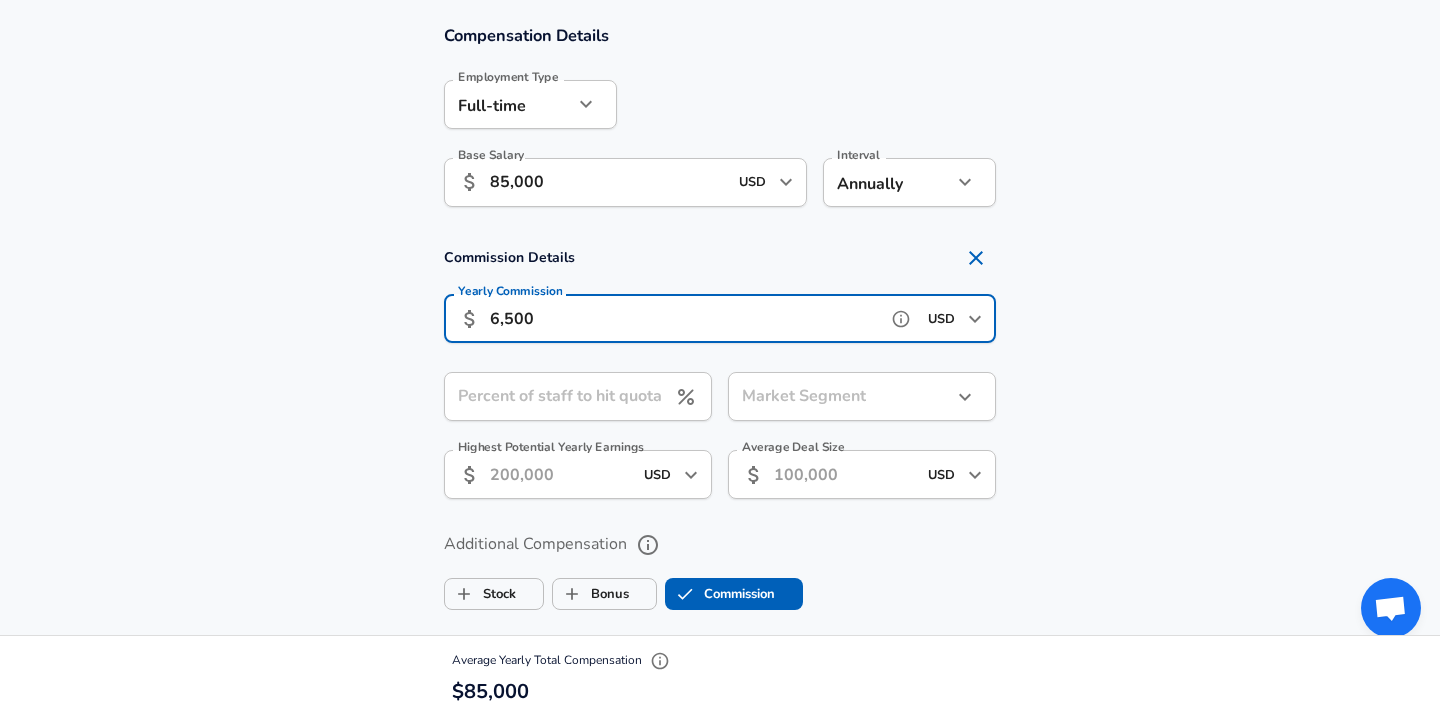 type on "65,000" 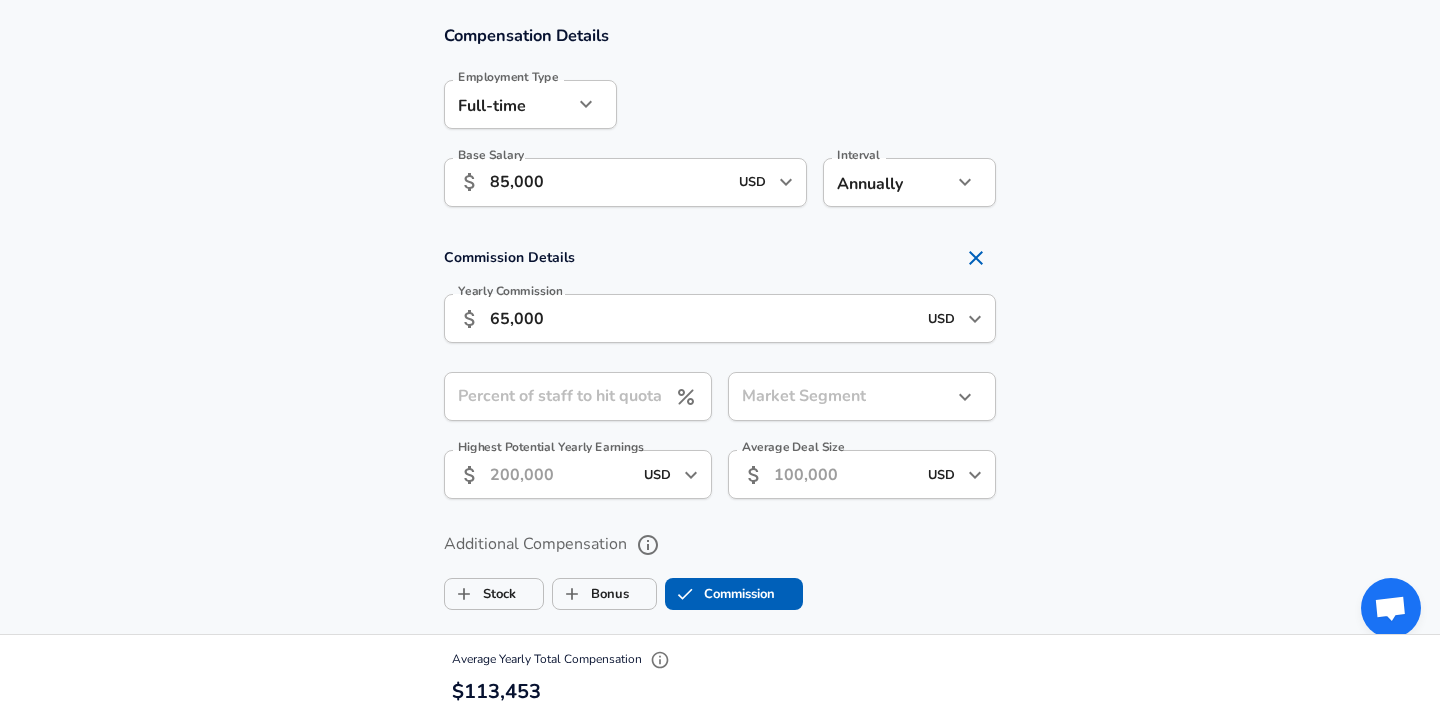 click on "Commission Details Yearly Commission 65,000 USD Yearly Commission Percent of staff to hit quota Percent of staff to hit quota Market Segment Market Segment Highest Potential Yearly Earnings USD Highest Potential Yearly Earnings Average Deal Size USD Average Deal Size" at bounding box center [720, 375] 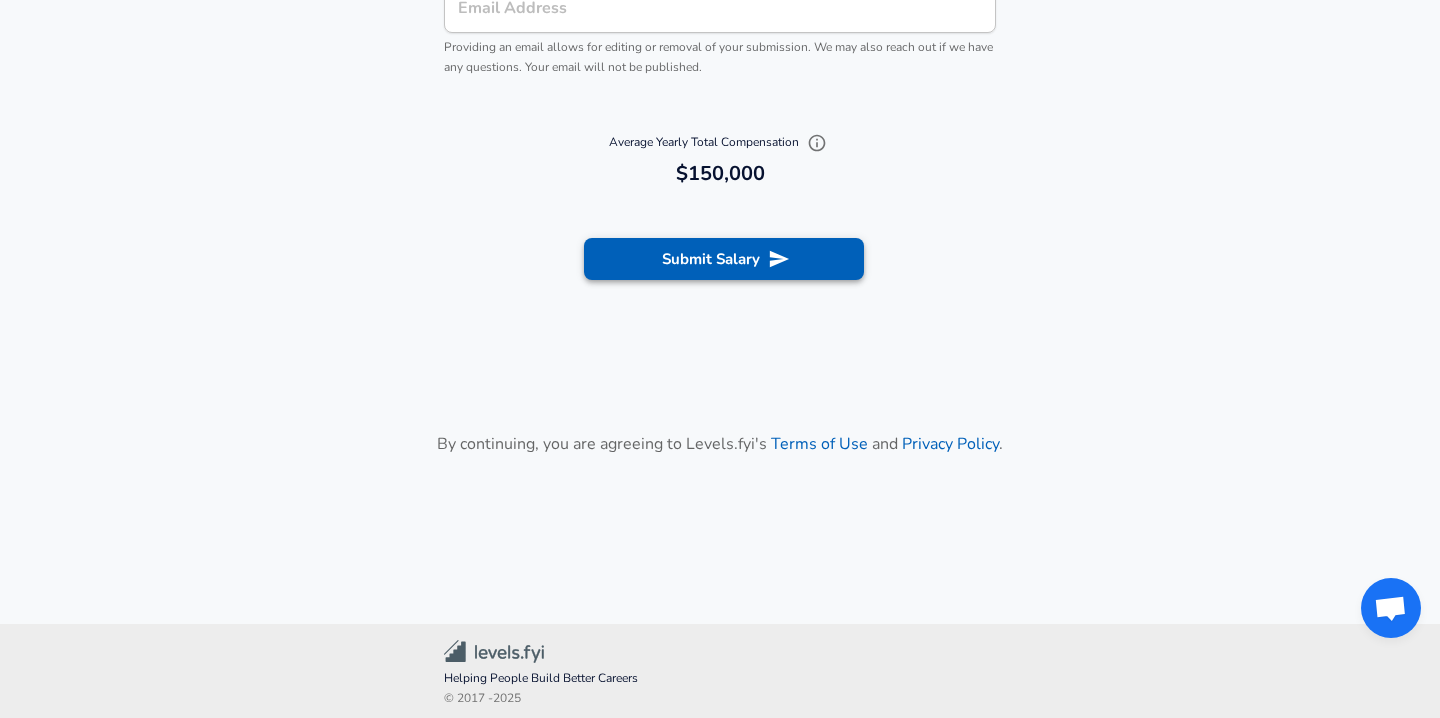 scroll, scrollTop: 2548, scrollLeft: 0, axis: vertical 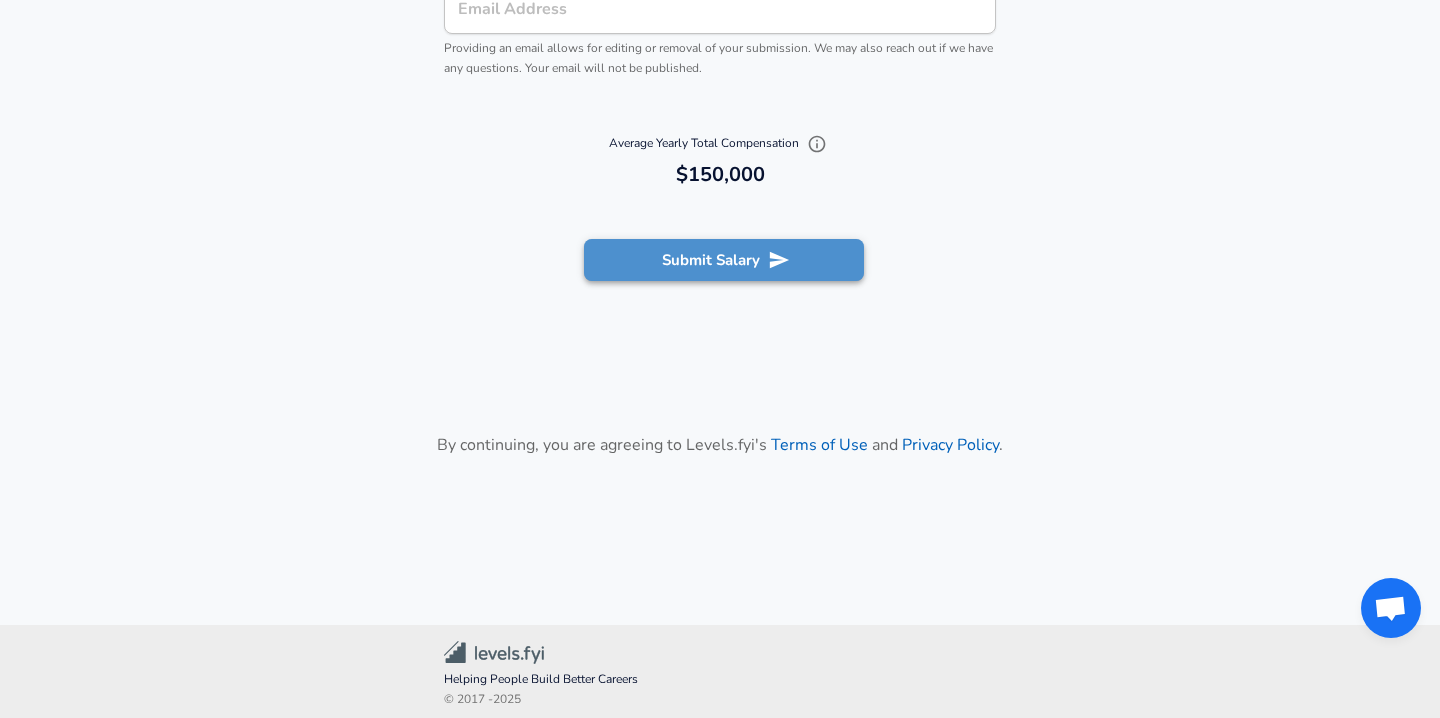 click on "Submit Salary" at bounding box center [724, 260] 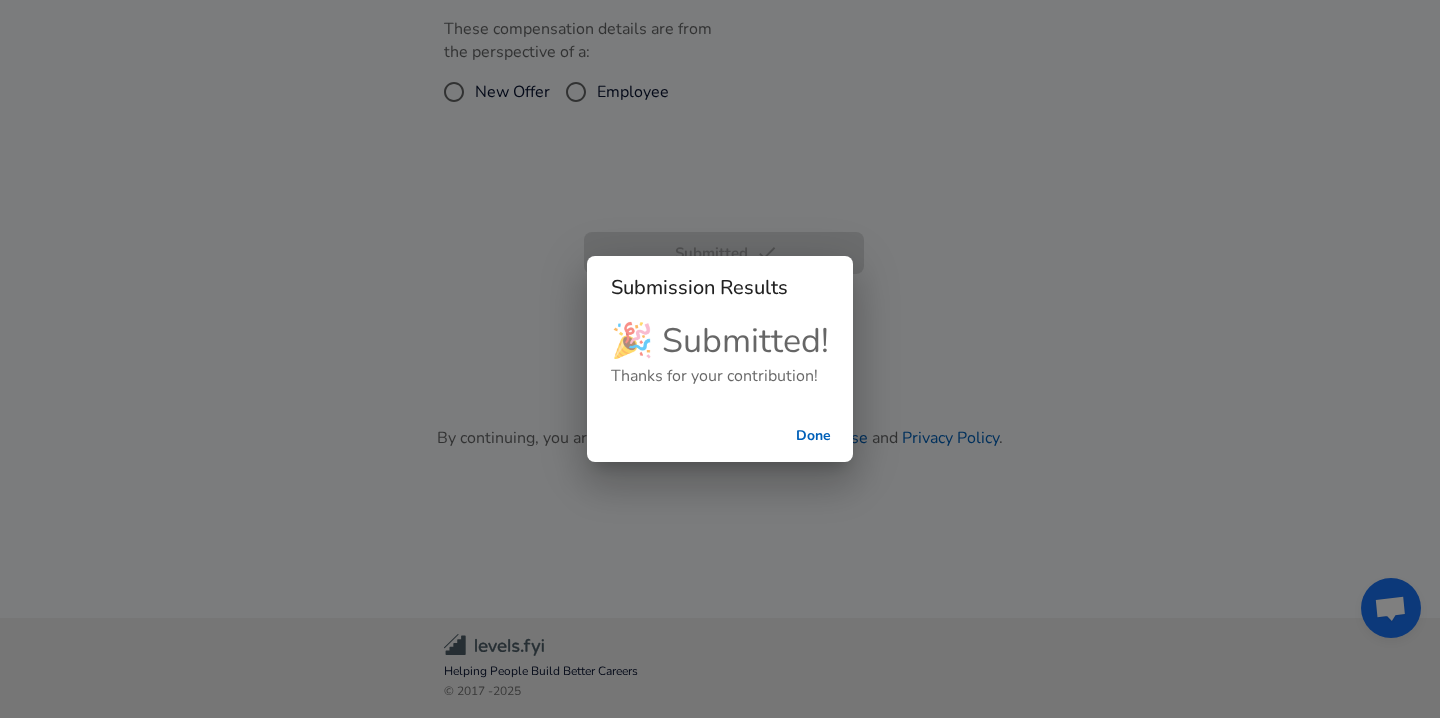 checkbox on "false" 